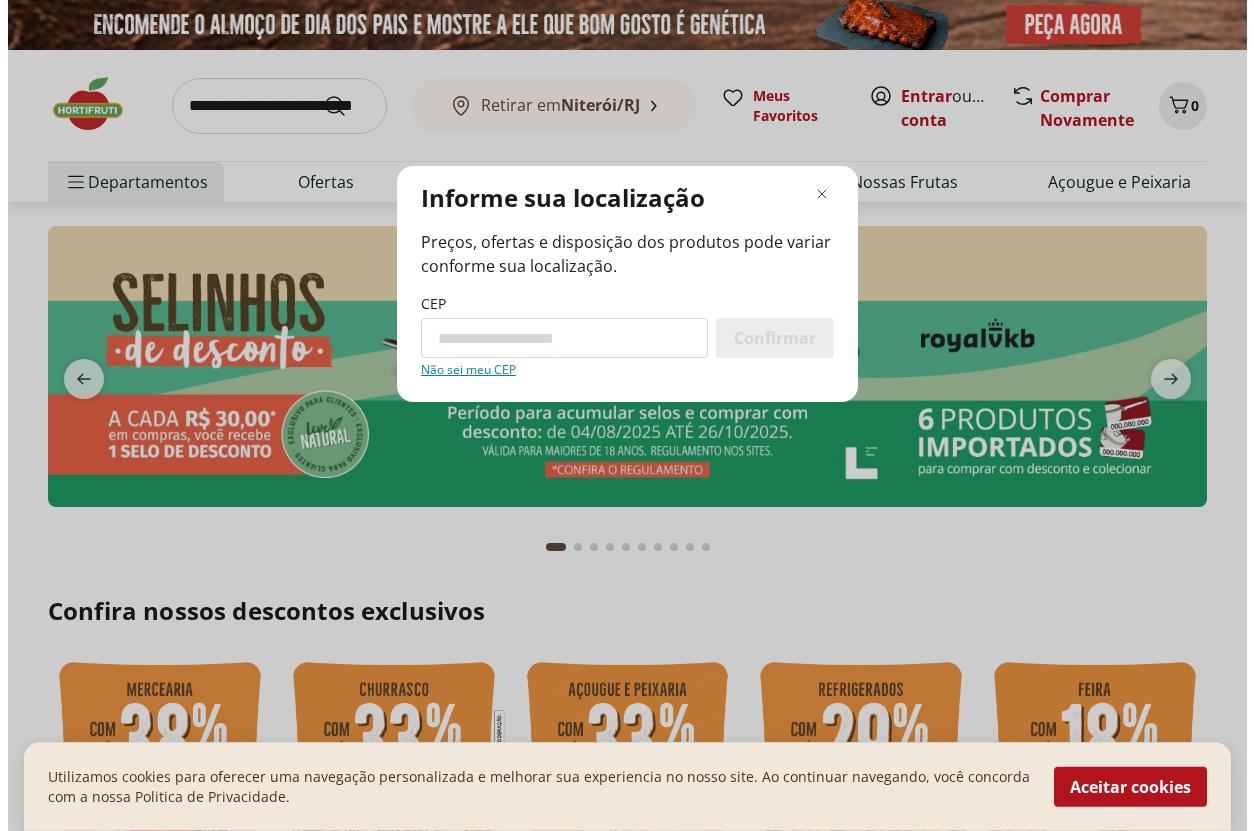 scroll, scrollTop: 0, scrollLeft: 0, axis: both 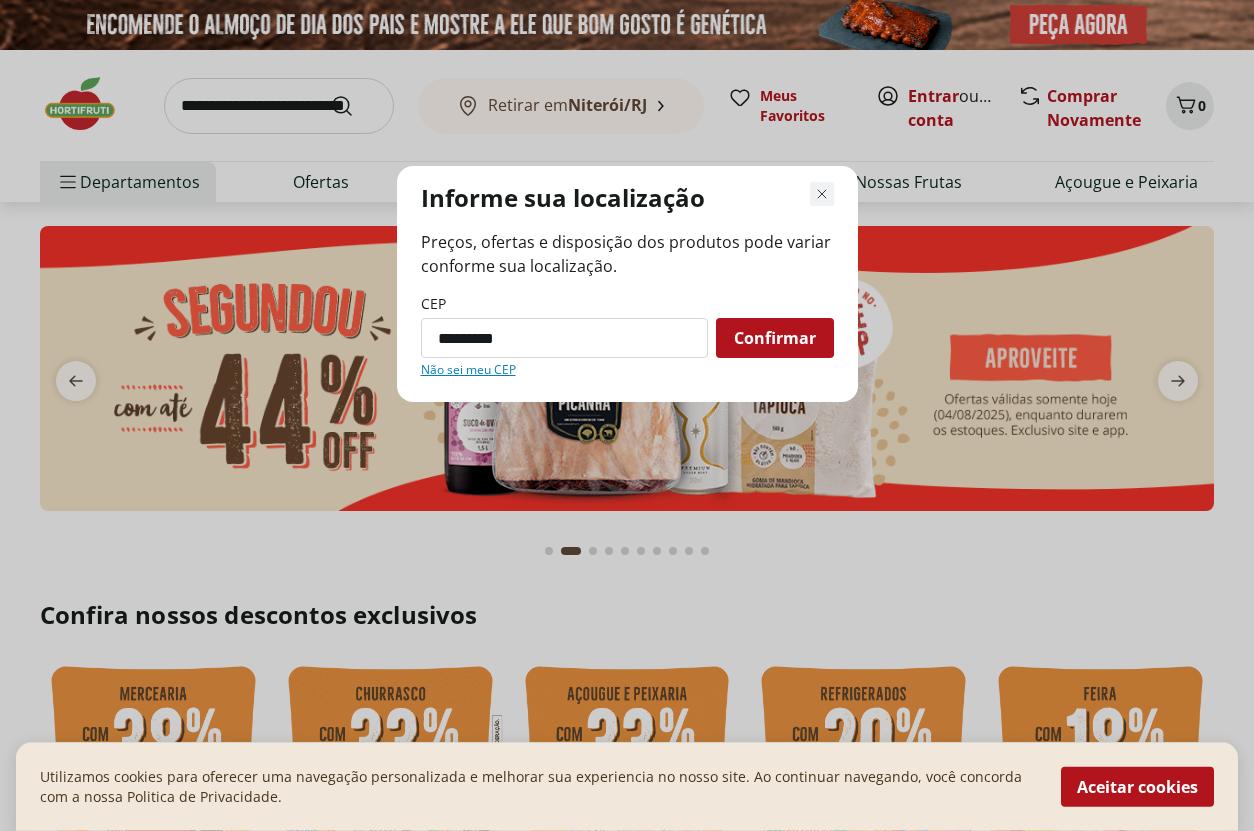 type on "*********" 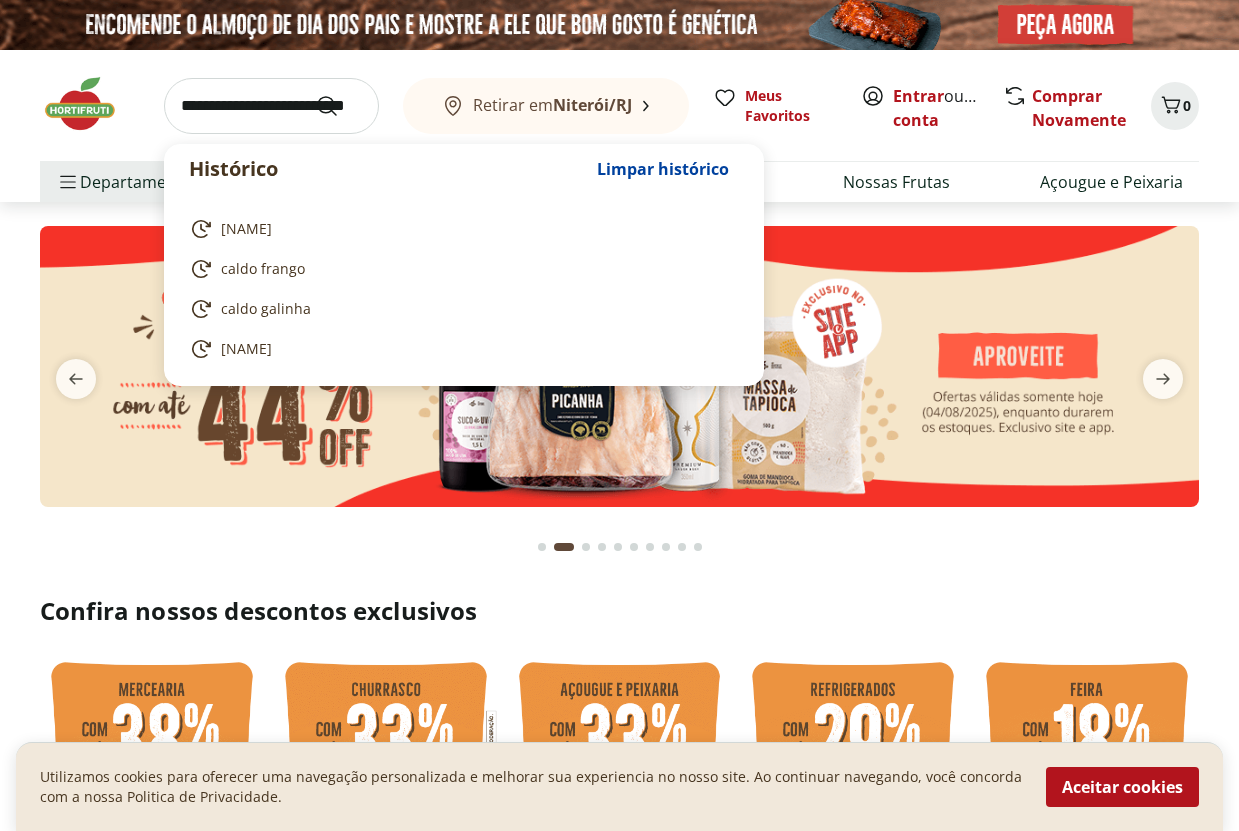click at bounding box center [271, 106] 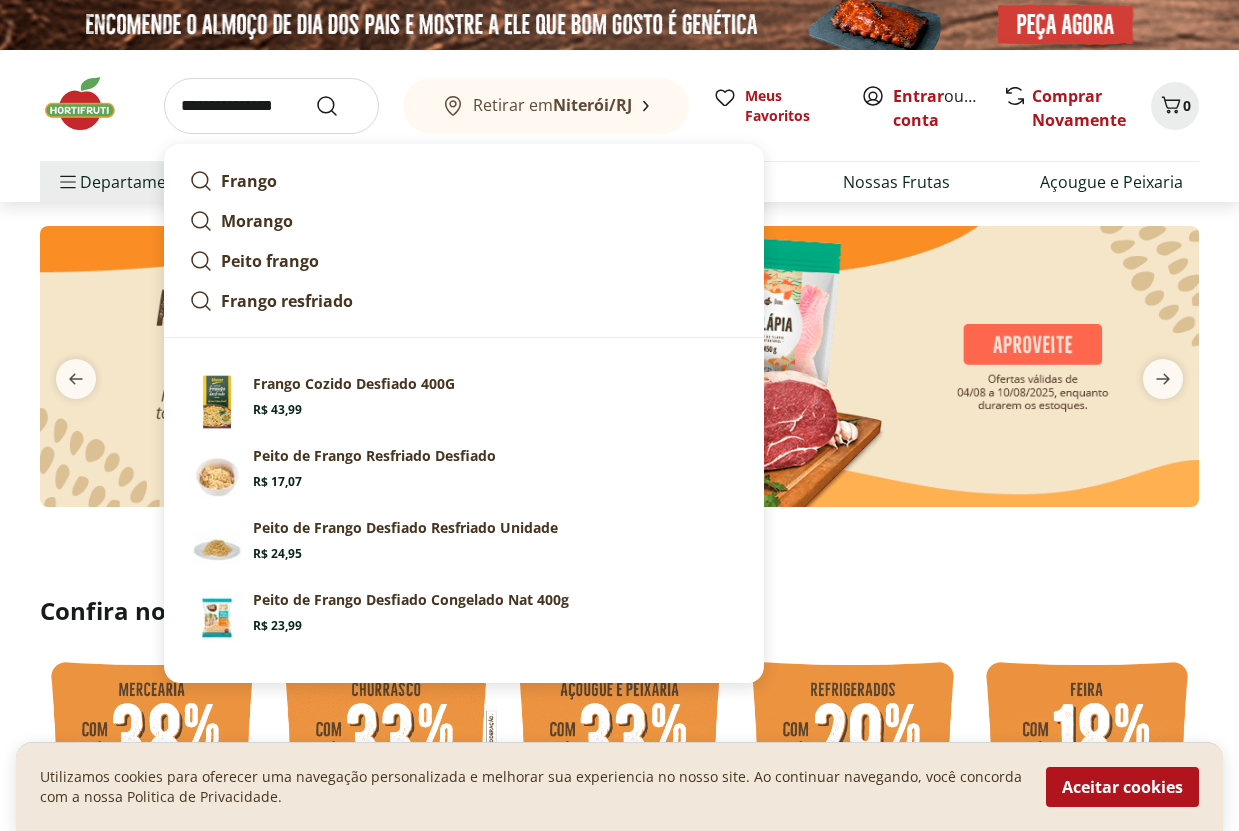 type on "**********" 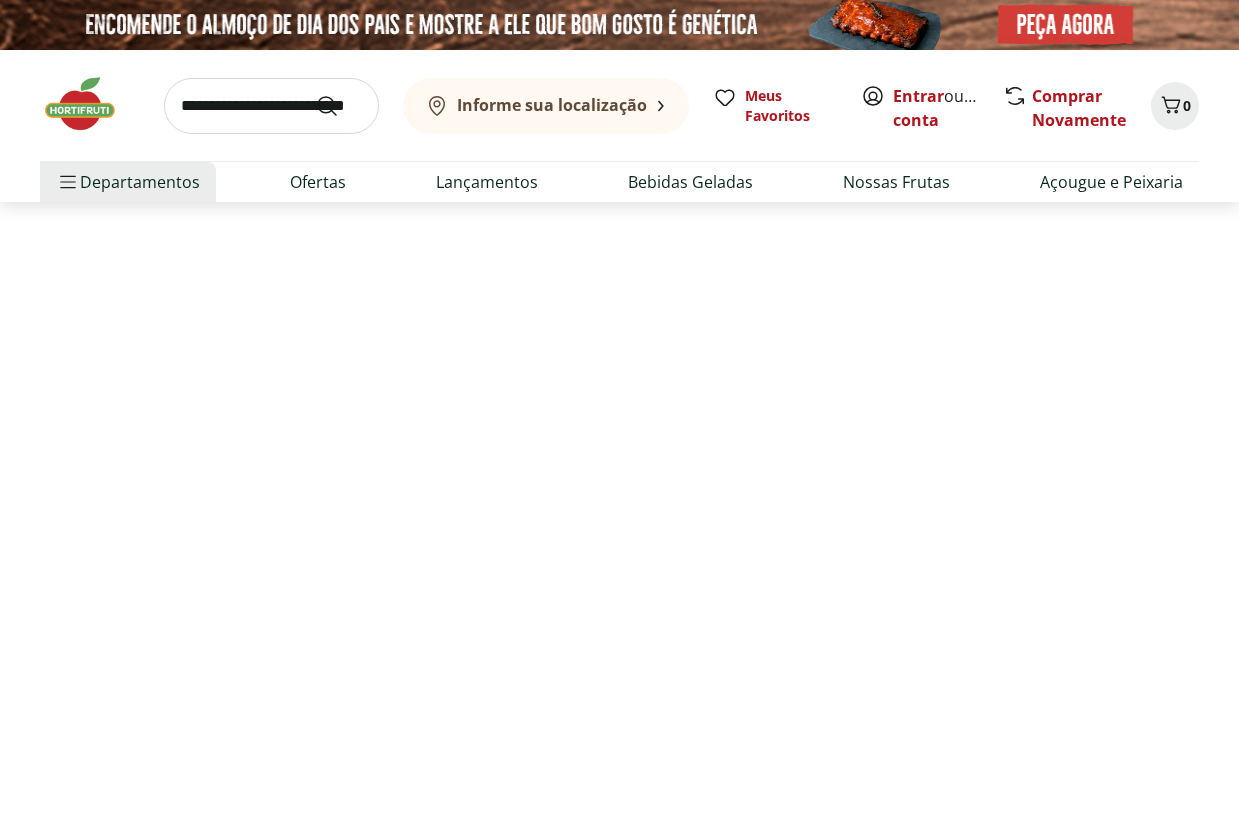 select on "**********" 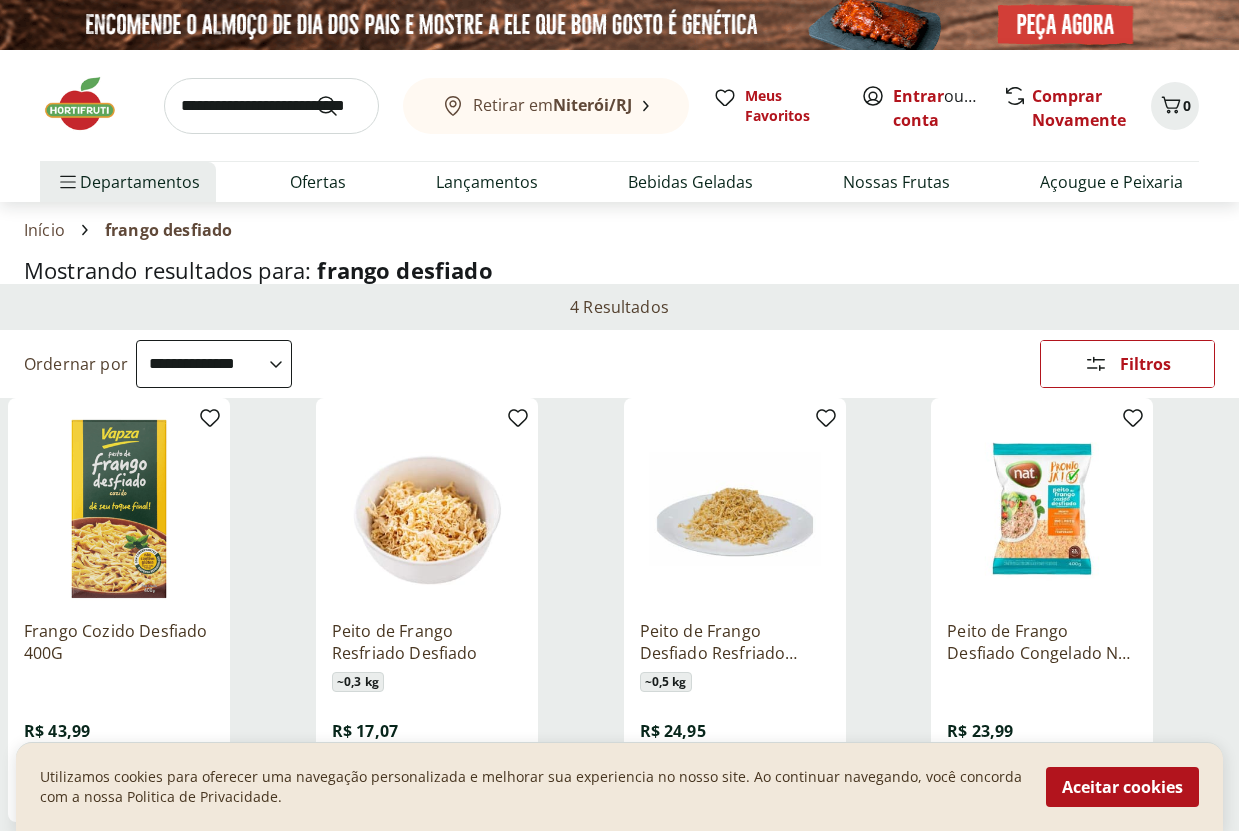 click on "Aceitar cookies" at bounding box center (1122, 787) 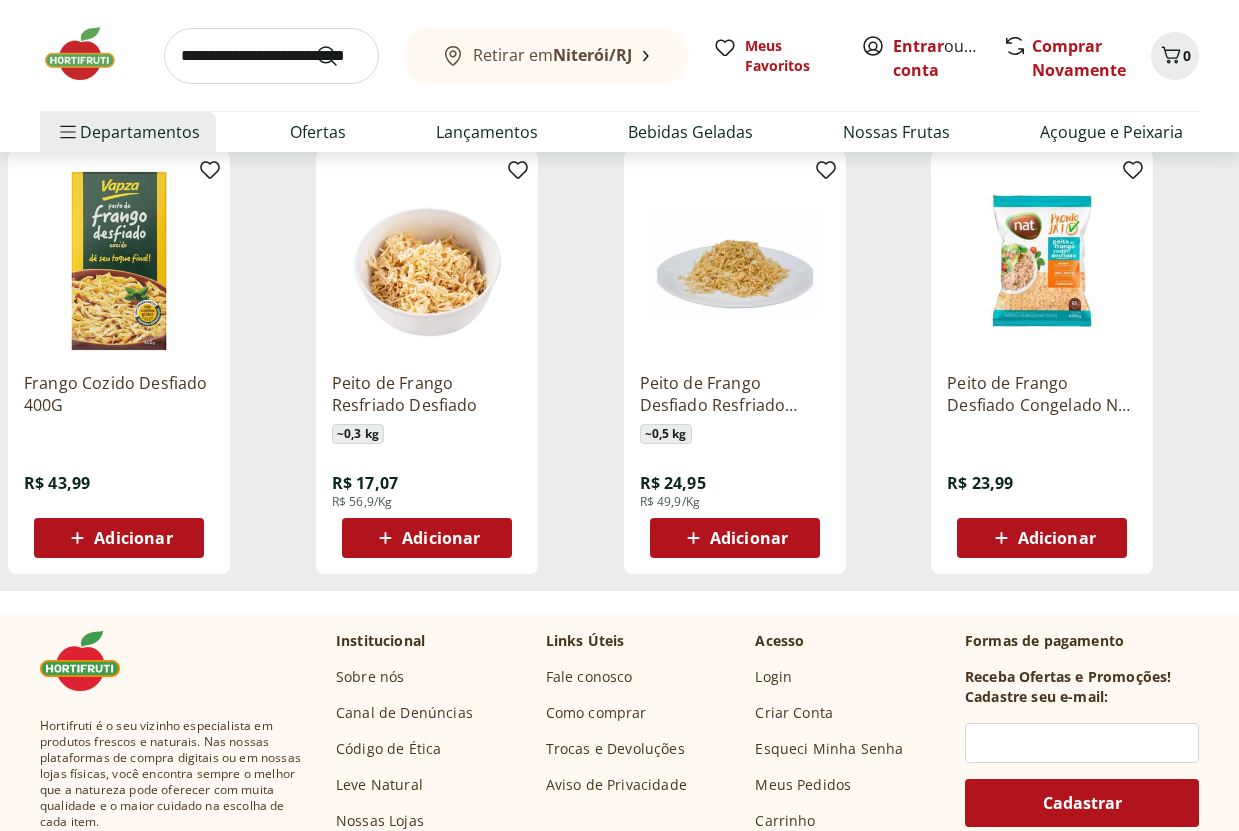 scroll, scrollTop: 0, scrollLeft: 0, axis: both 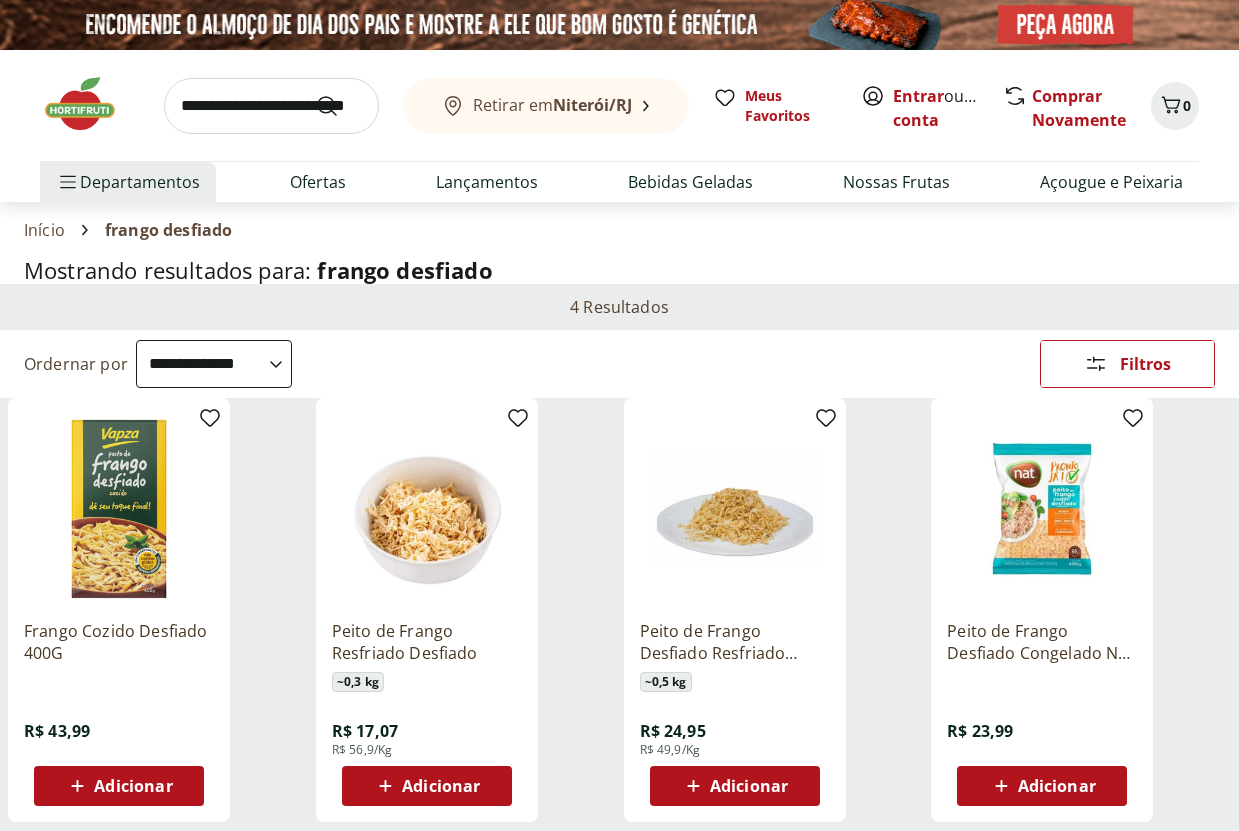 click at bounding box center (1042, 509) 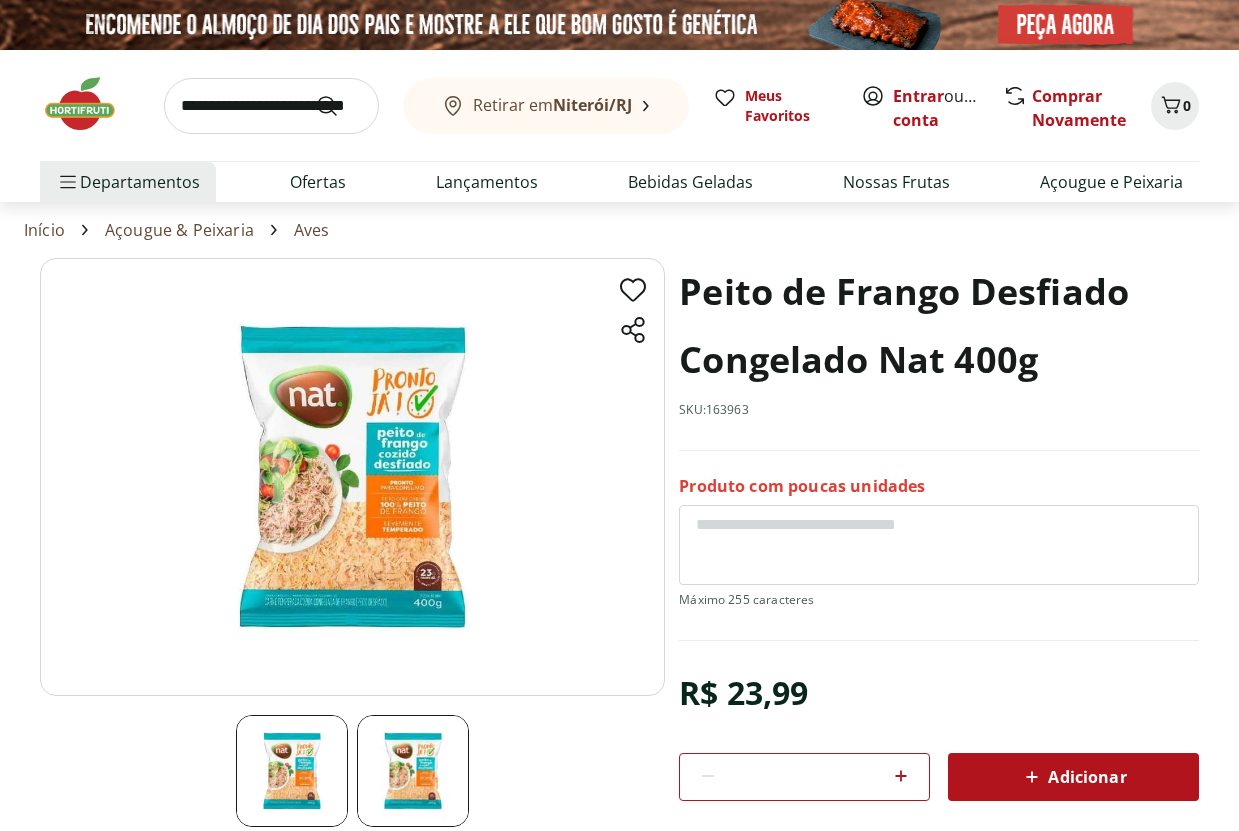 click at bounding box center [413, 771] 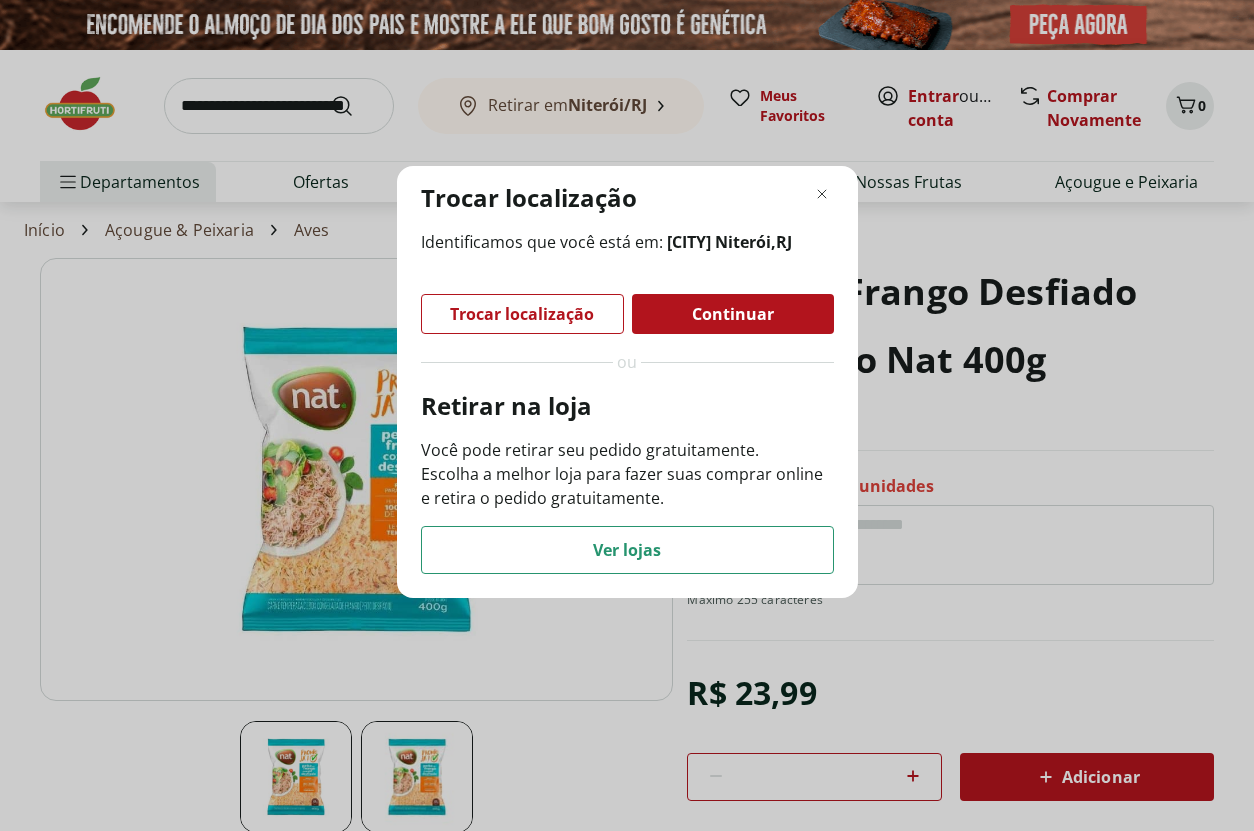 click on "Ver lojas" at bounding box center (627, 550) 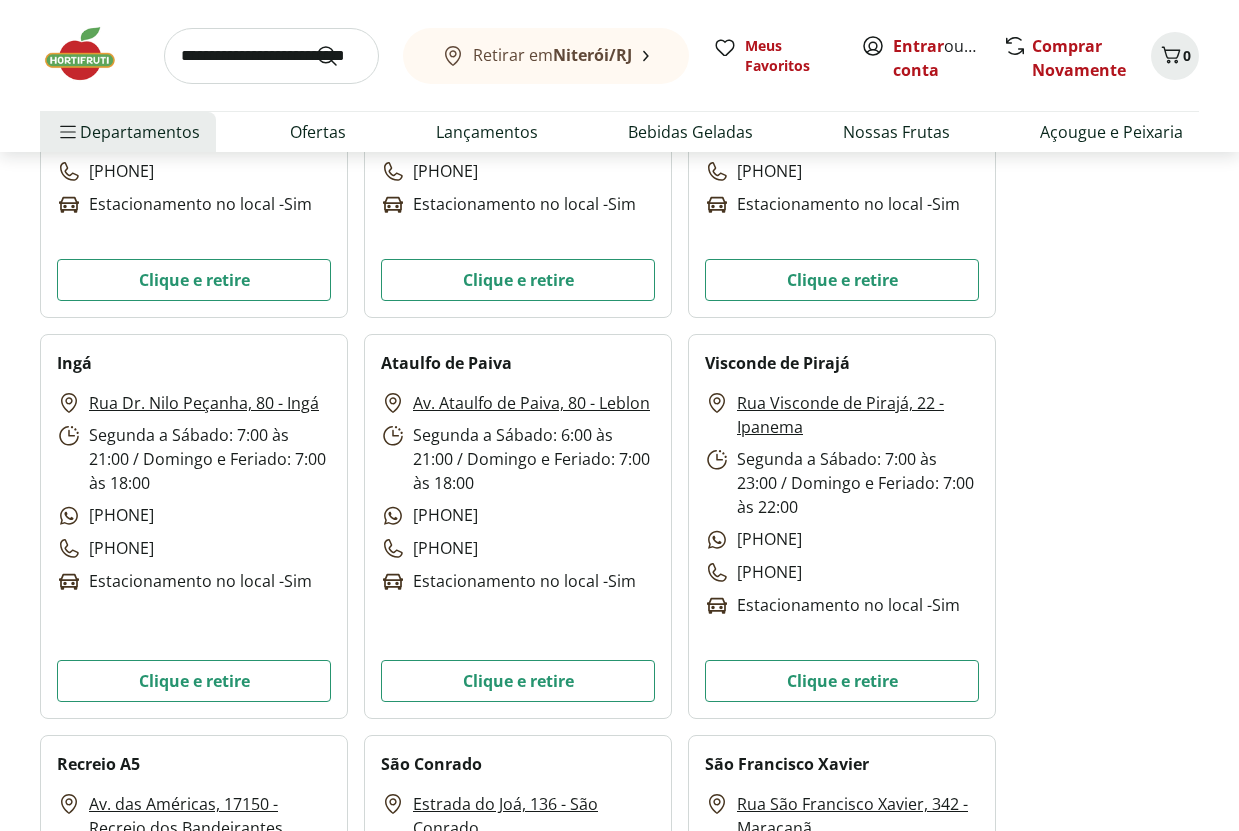 scroll, scrollTop: 4300, scrollLeft: 0, axis: vertical 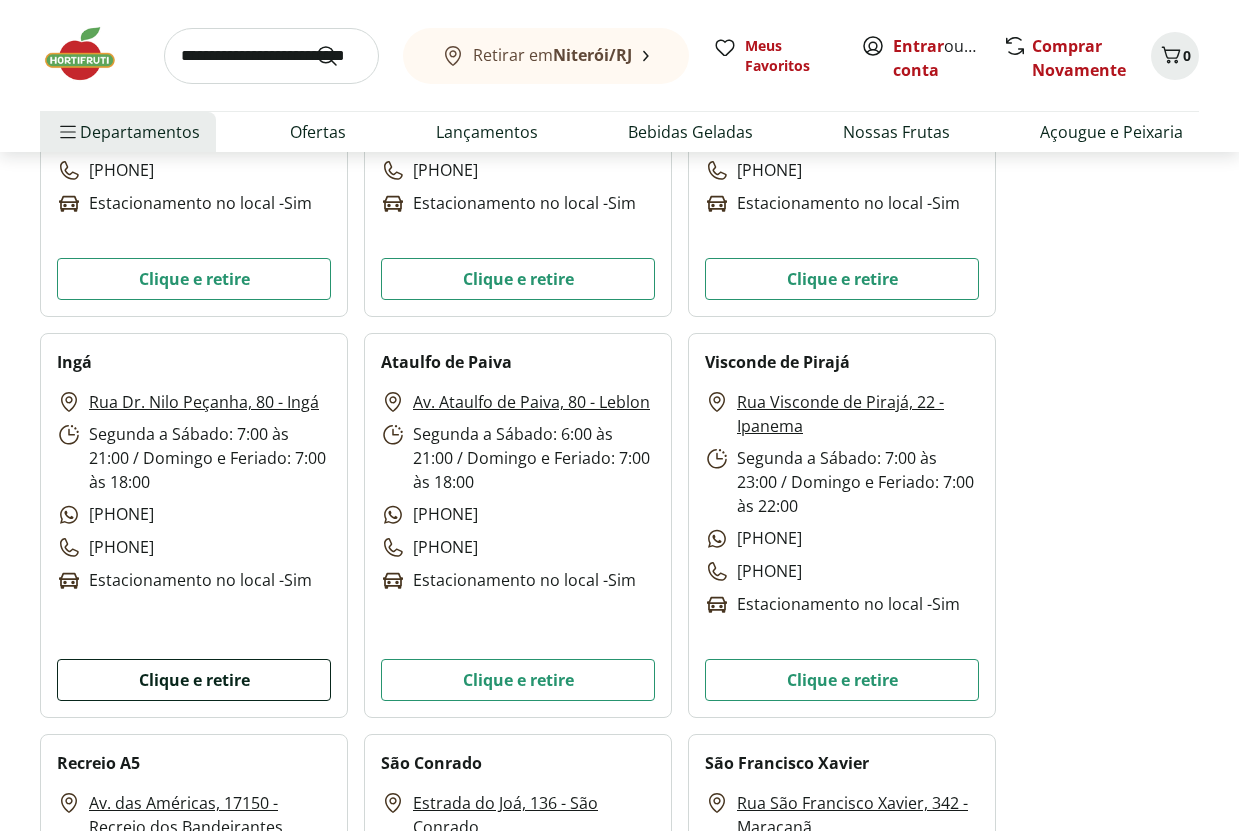 click on "Clique e retire" at bounding box center (194, 680) 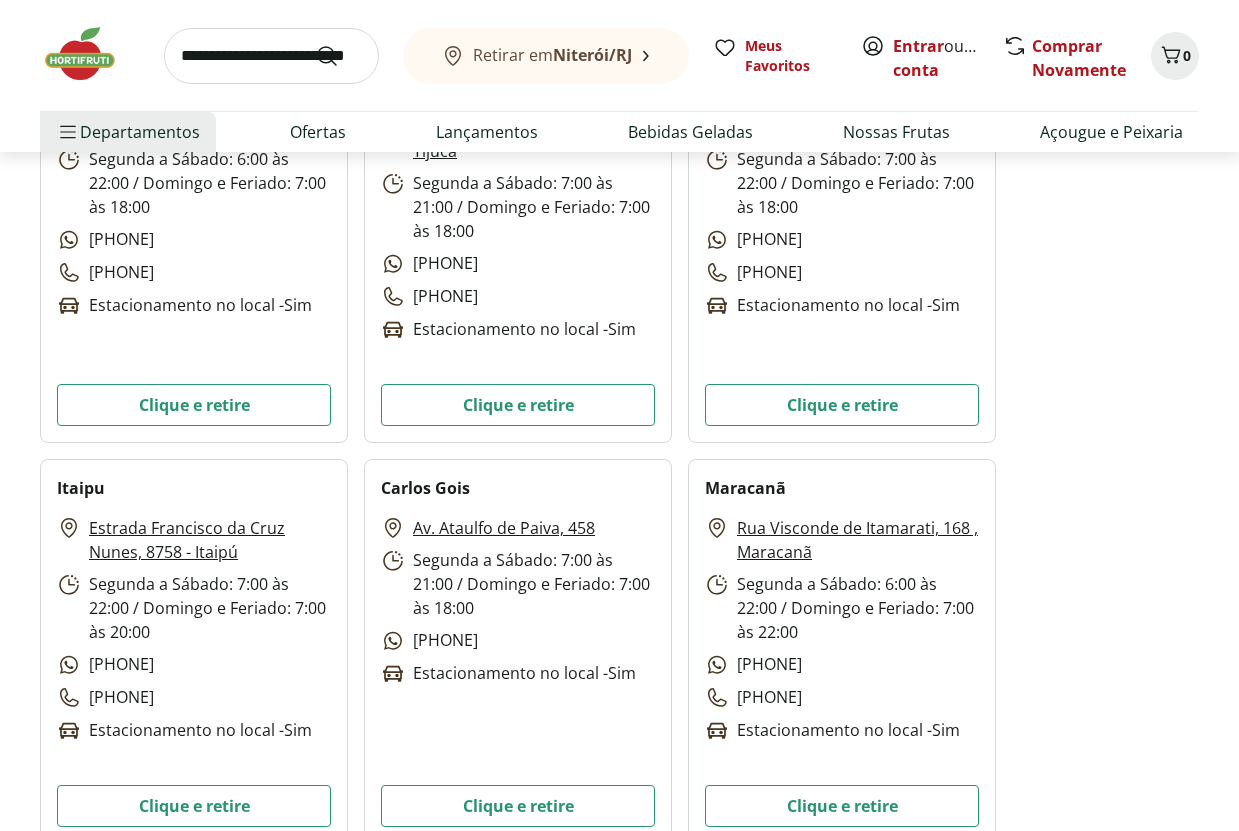 scroll, scrollTop: 5000, scrollLeft: 0, axis: vertical 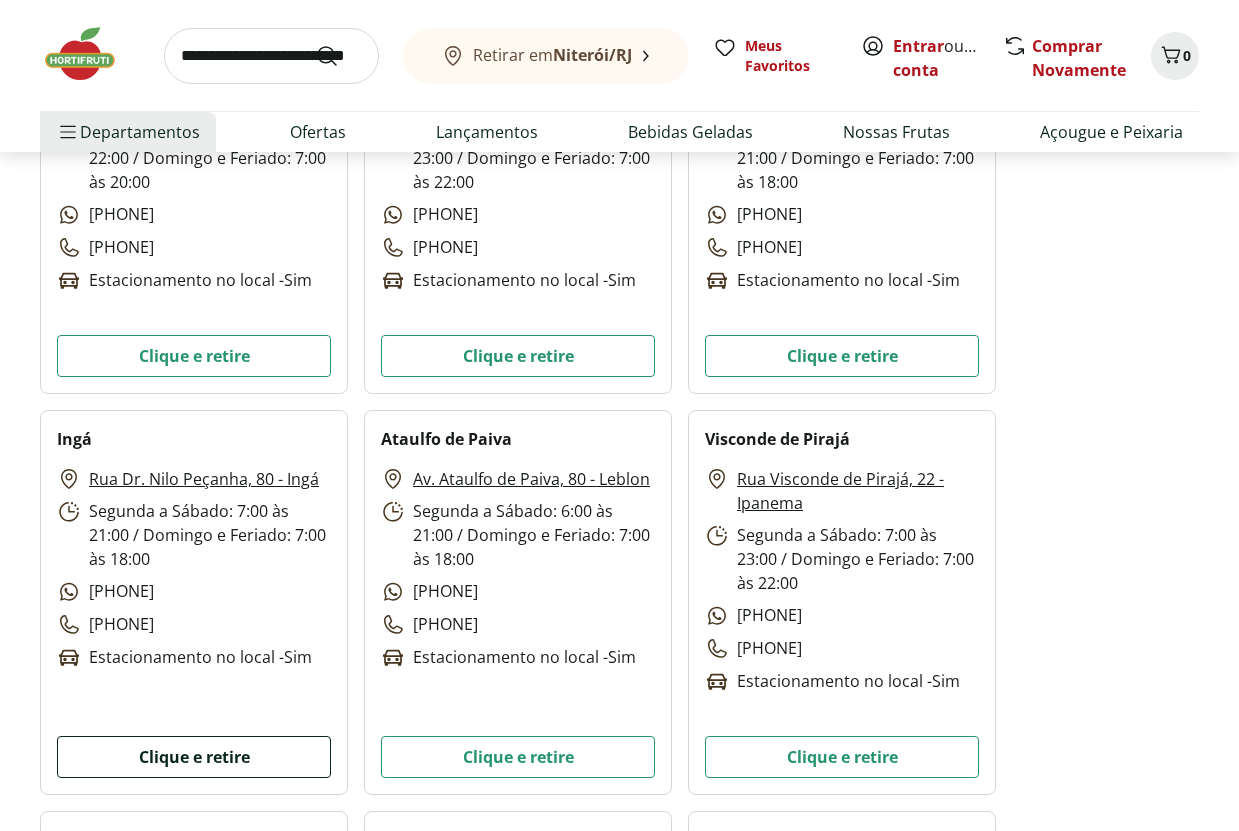 click on "Clique e retire" at bounding box center [194, 757] 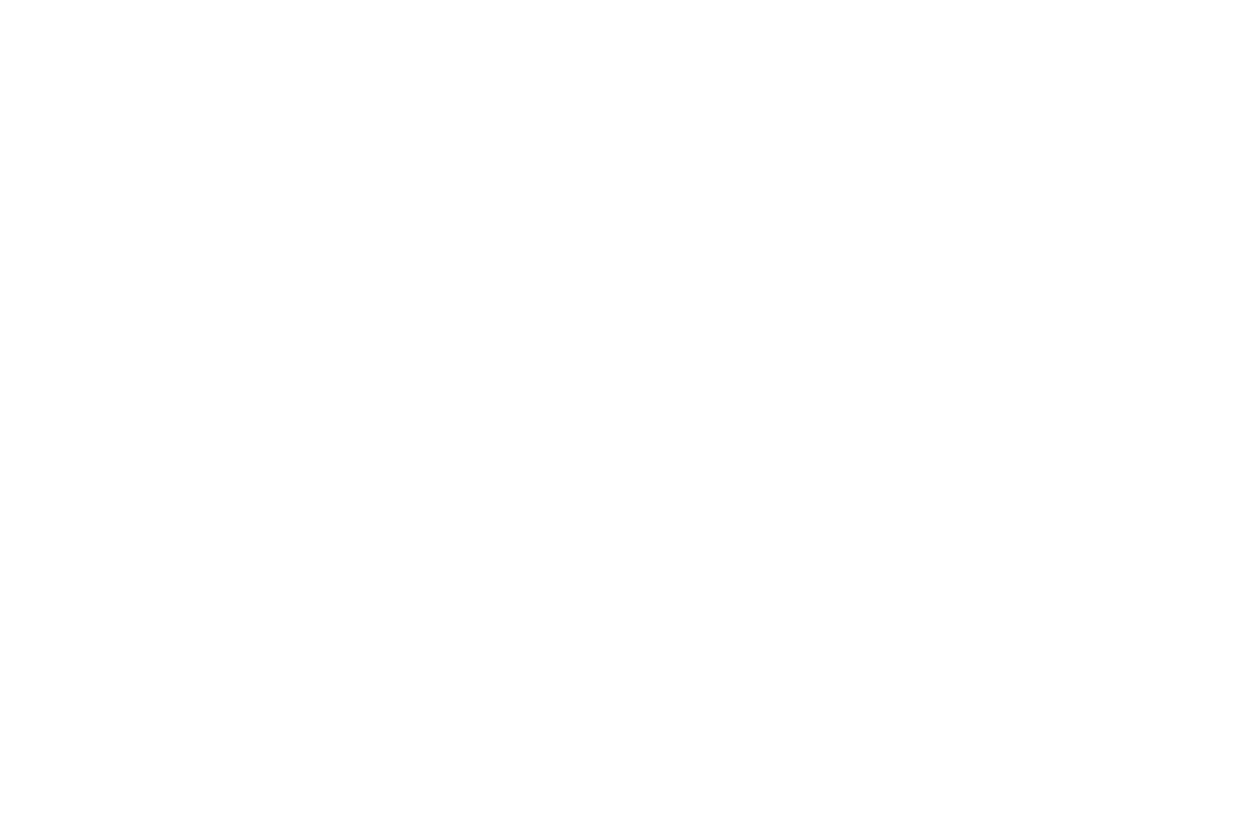 scroll, scrollTop: 0, scrollLeft: 0, axis: both 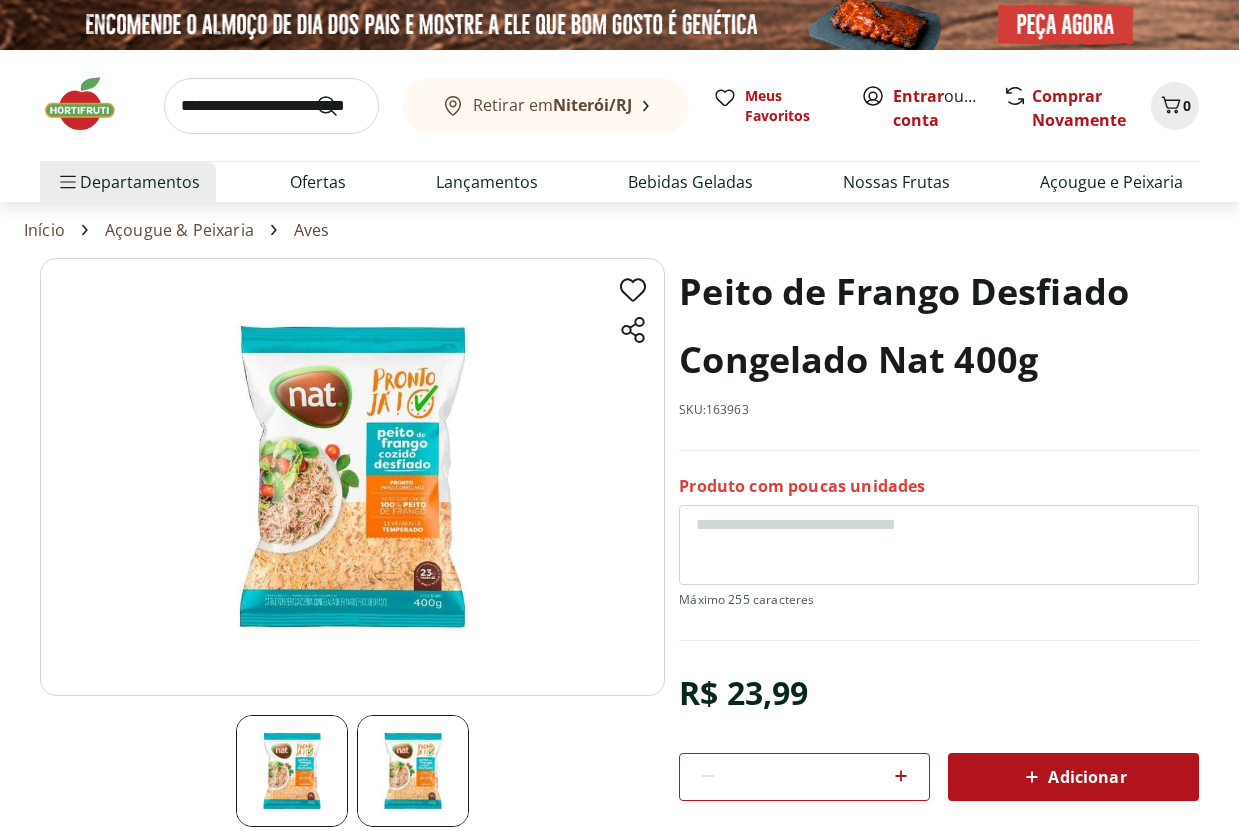 click on "Adicionar" at bounding box center [1073, 777] 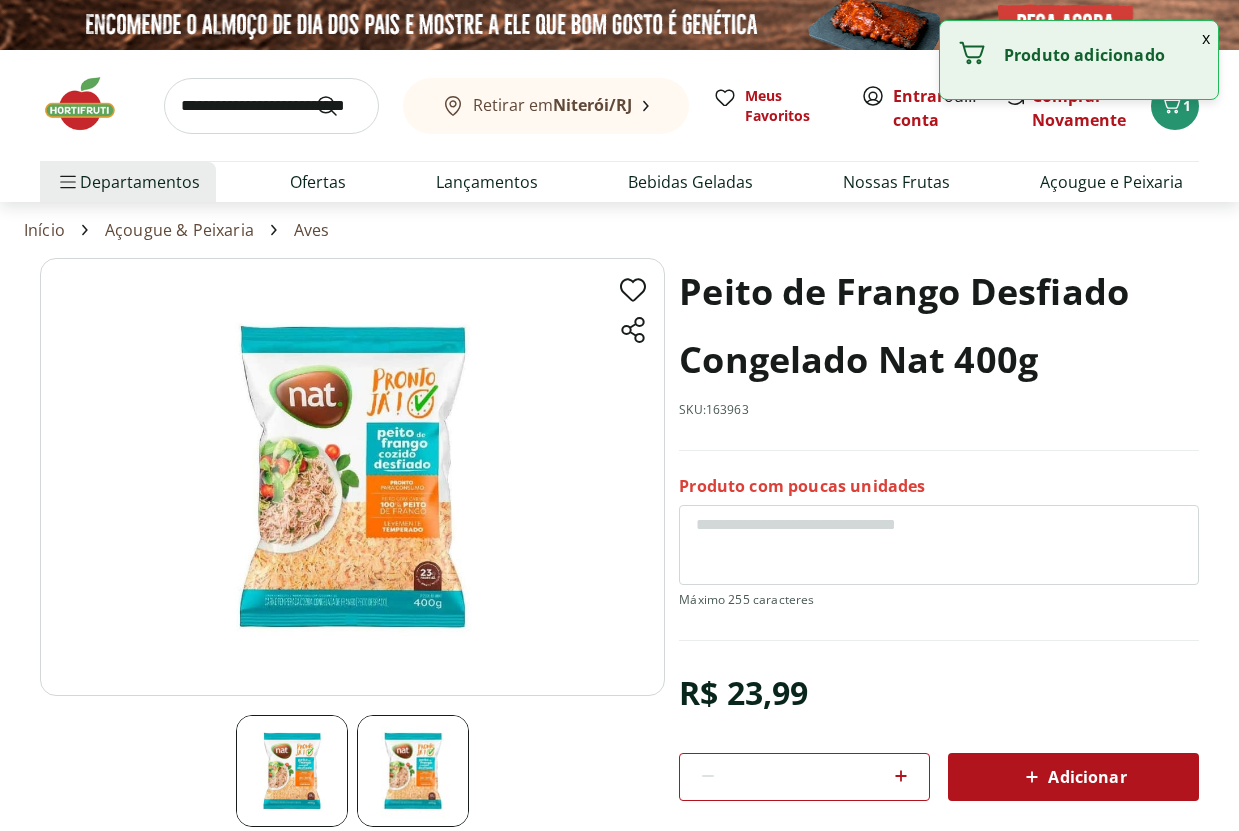 click 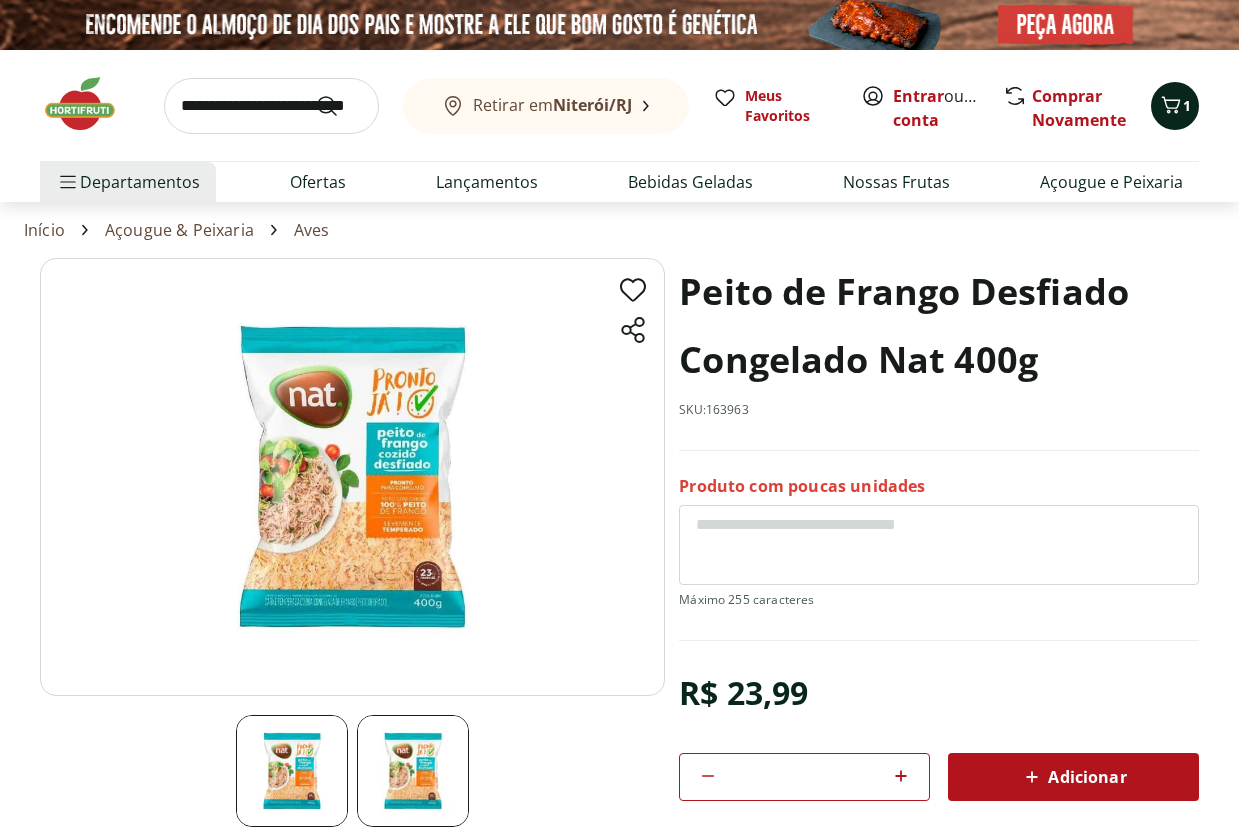 click on "1" at bounding box center (1187, 105) 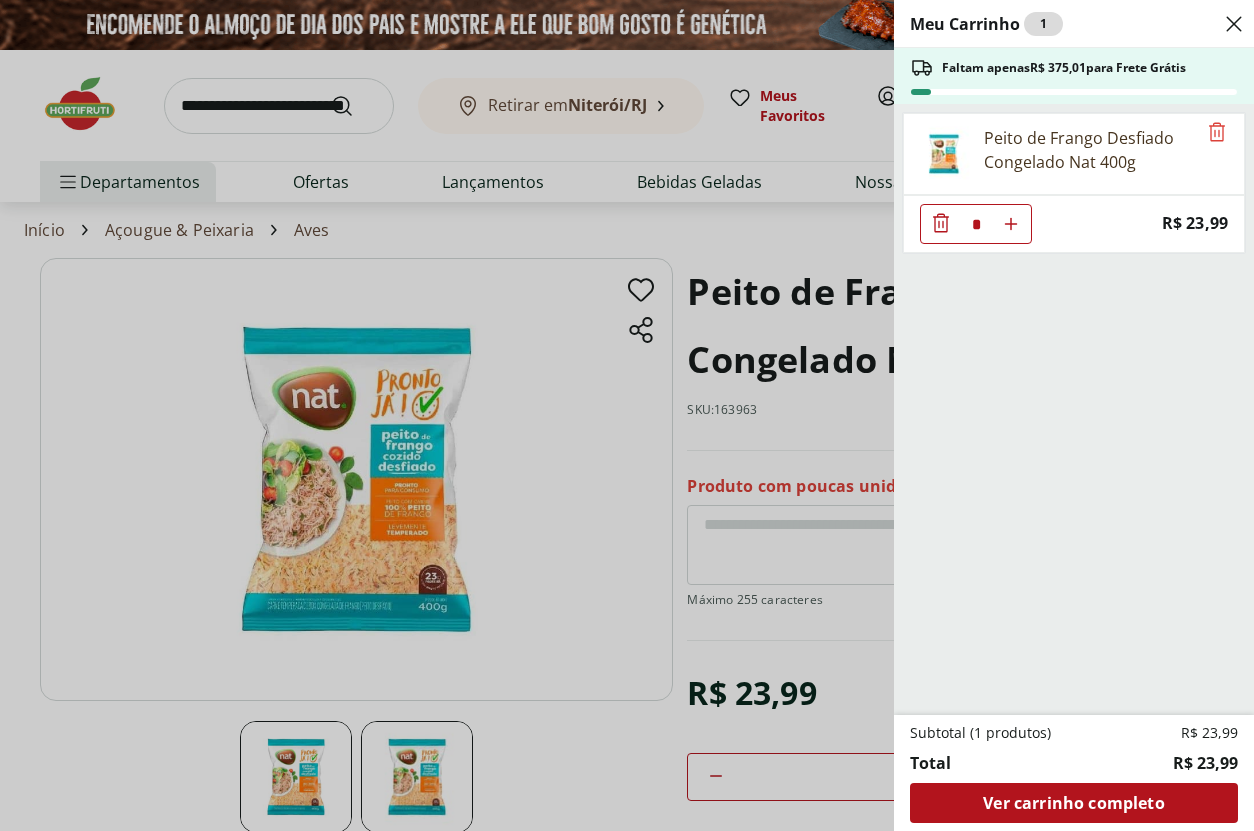 click 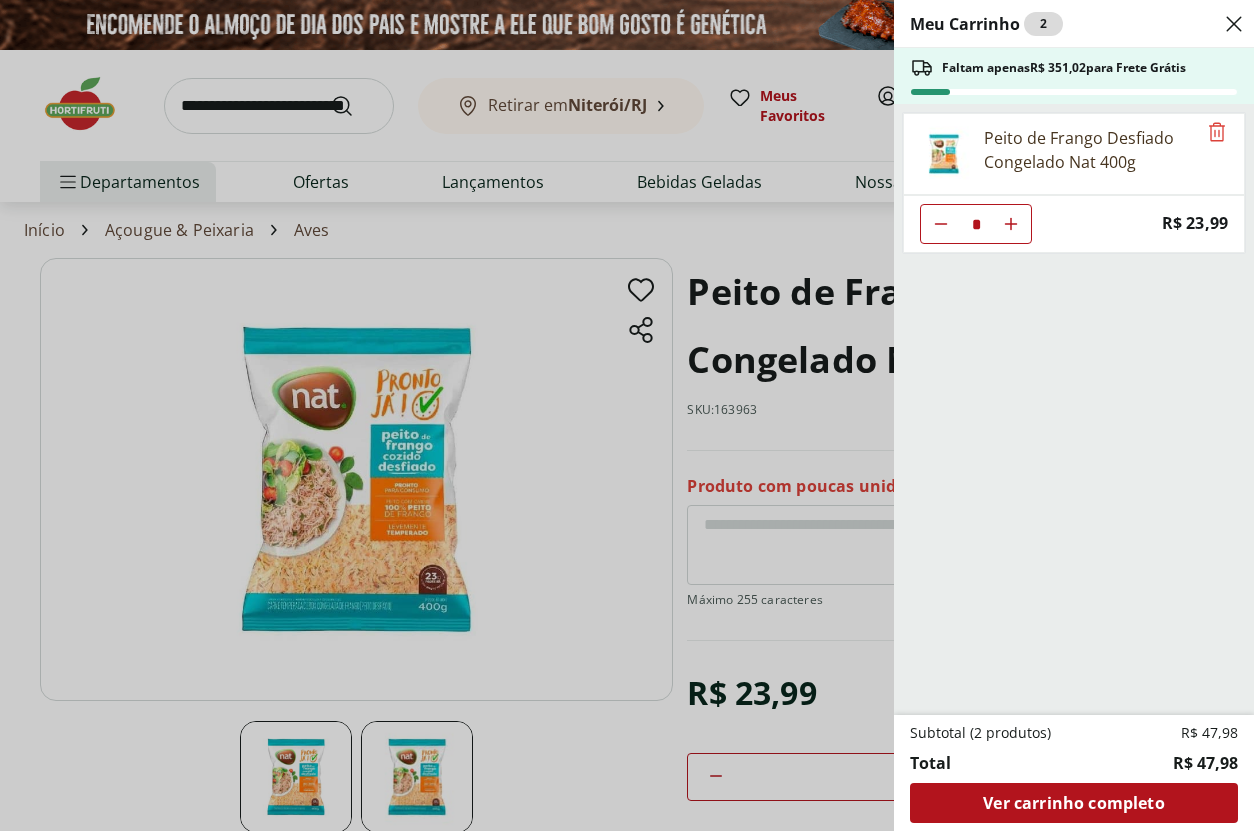 click on "Meu Carrinho 2 Faltam apenas  R$ 351,02  para Frete Grátis Peito de Frango Desfiado Congelado Nat 400g * Price: R$ 23,99 Subtotal (2 produtos) R$ 47,98 Total R$ 47,98 Ver carrinho completo" at bounding box center [627, 415] 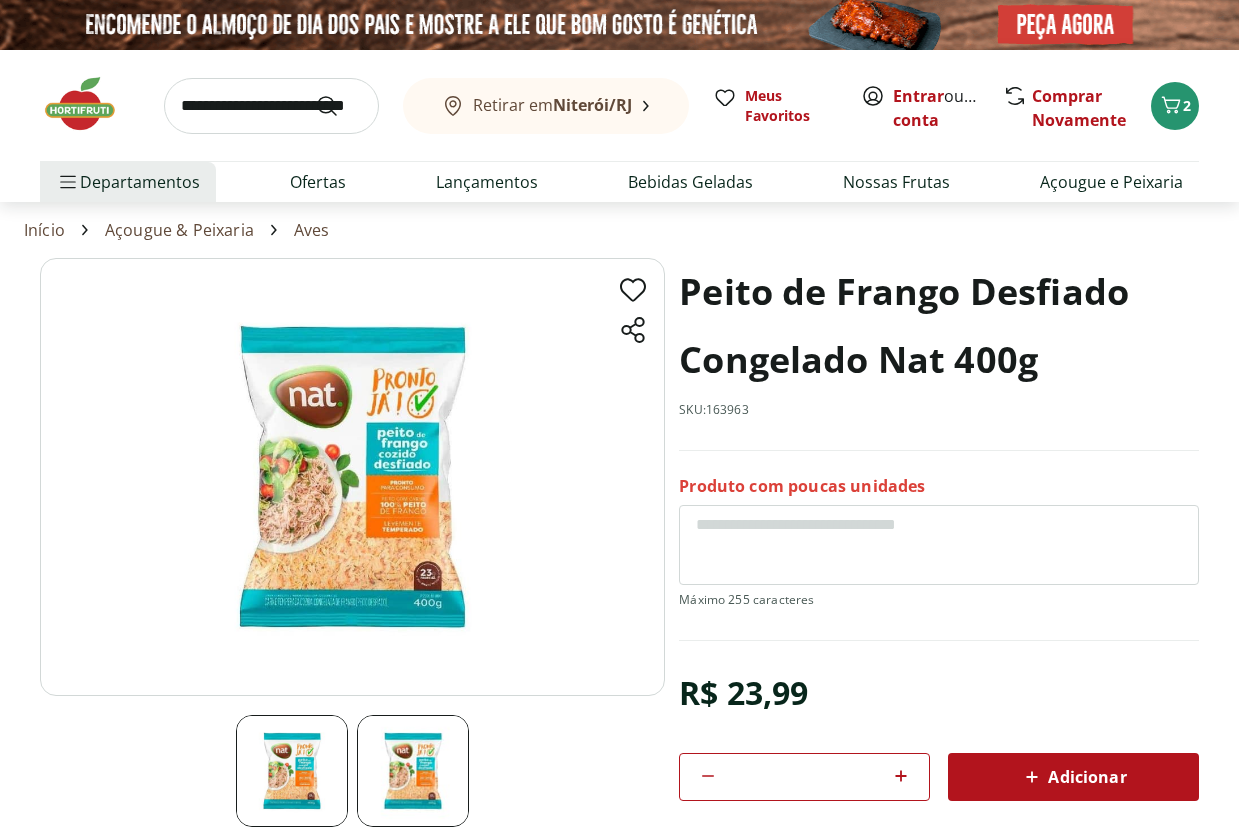 click at bounding box center (619, 25) 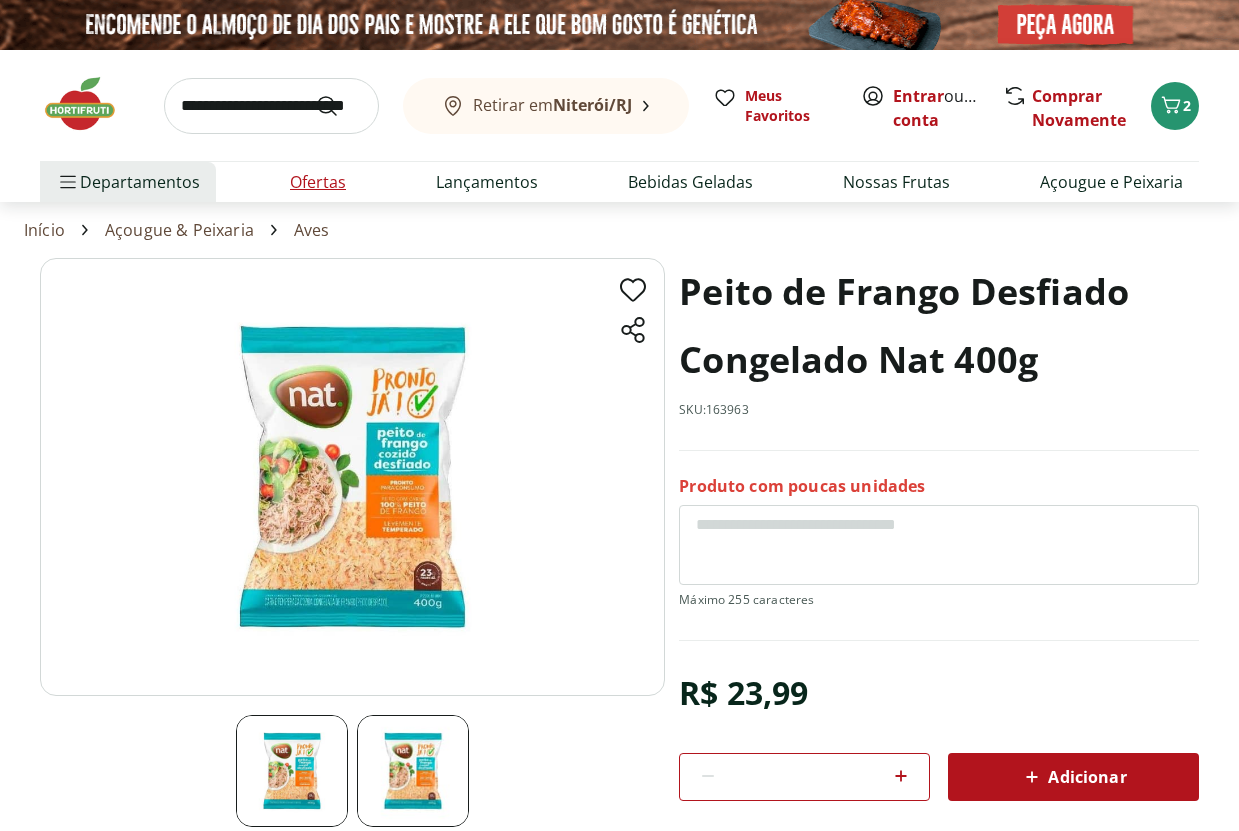 click on "Ofertas" at bounding box center (318, 182) 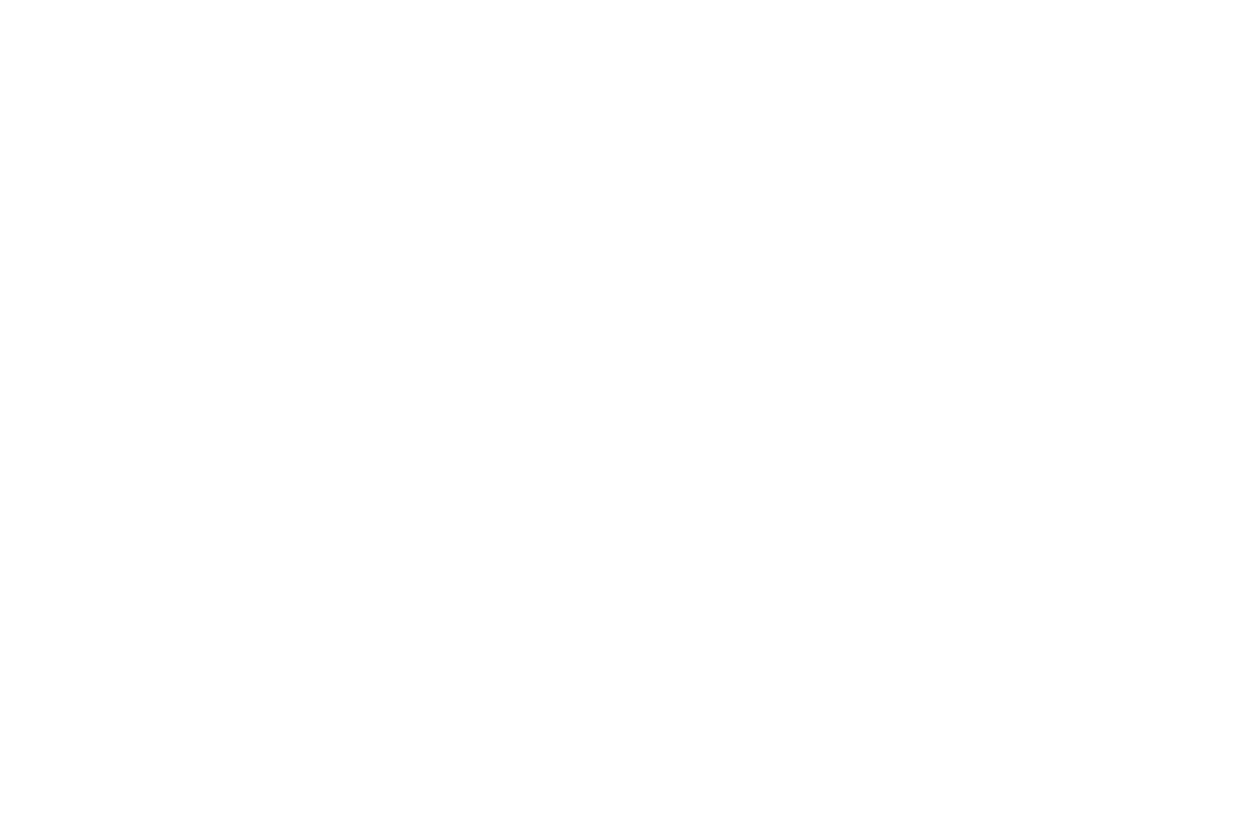 select on "**********" 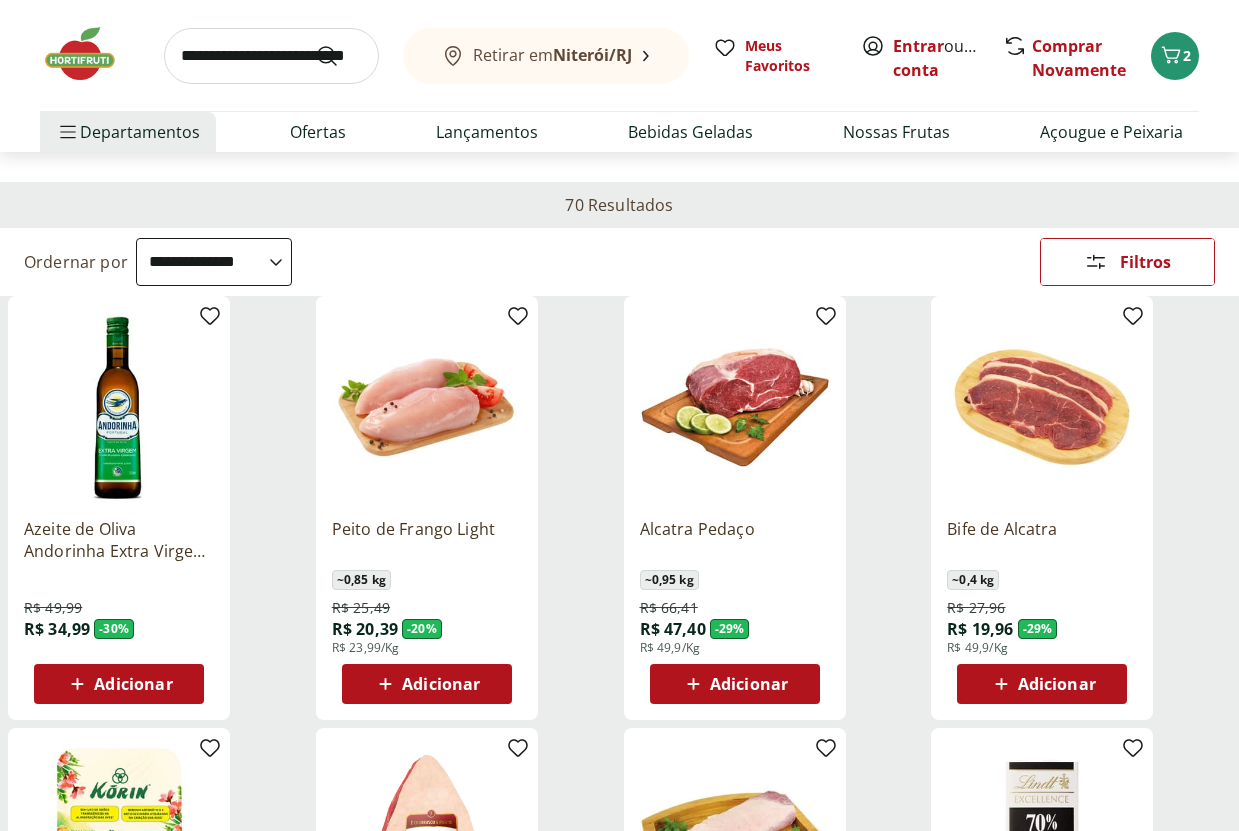 scroll, scrollTop: 0, scrollLeft: 0, axis: both 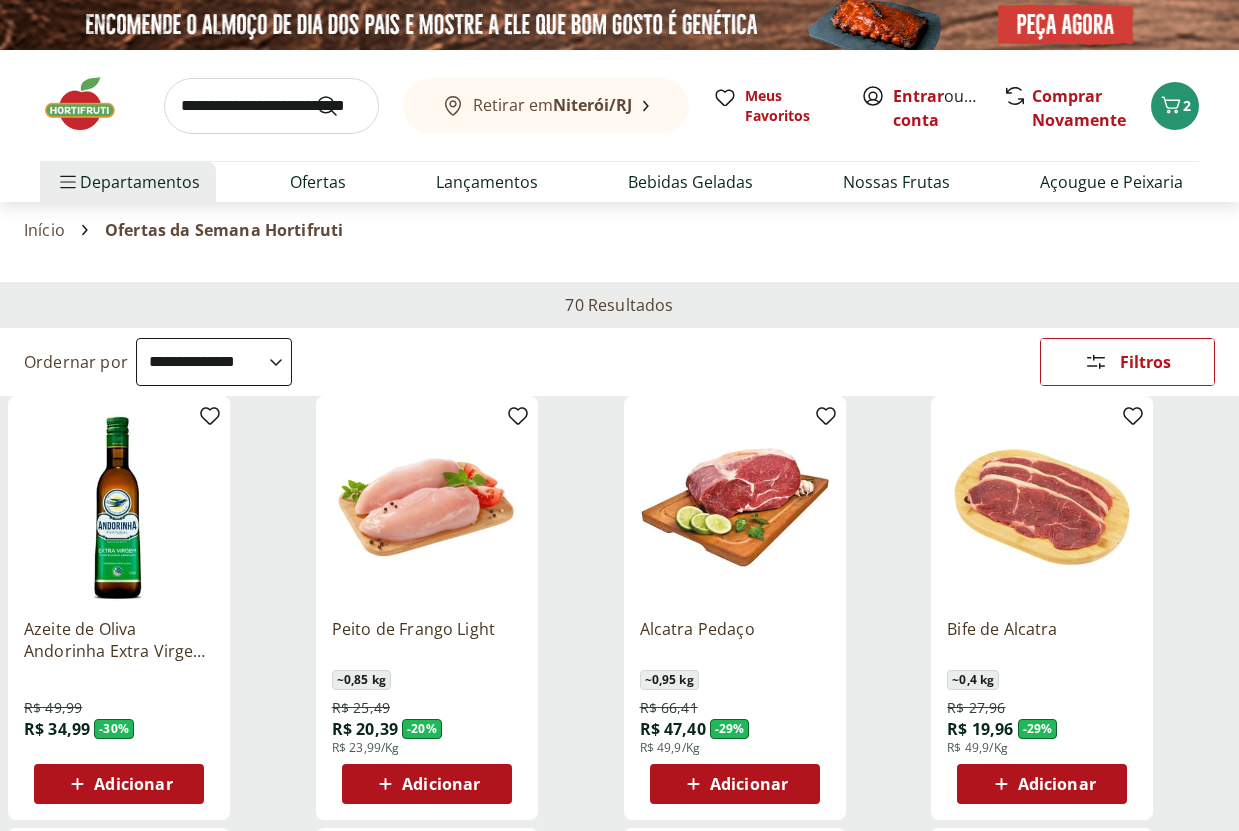 click at bounding box center (271, 106) 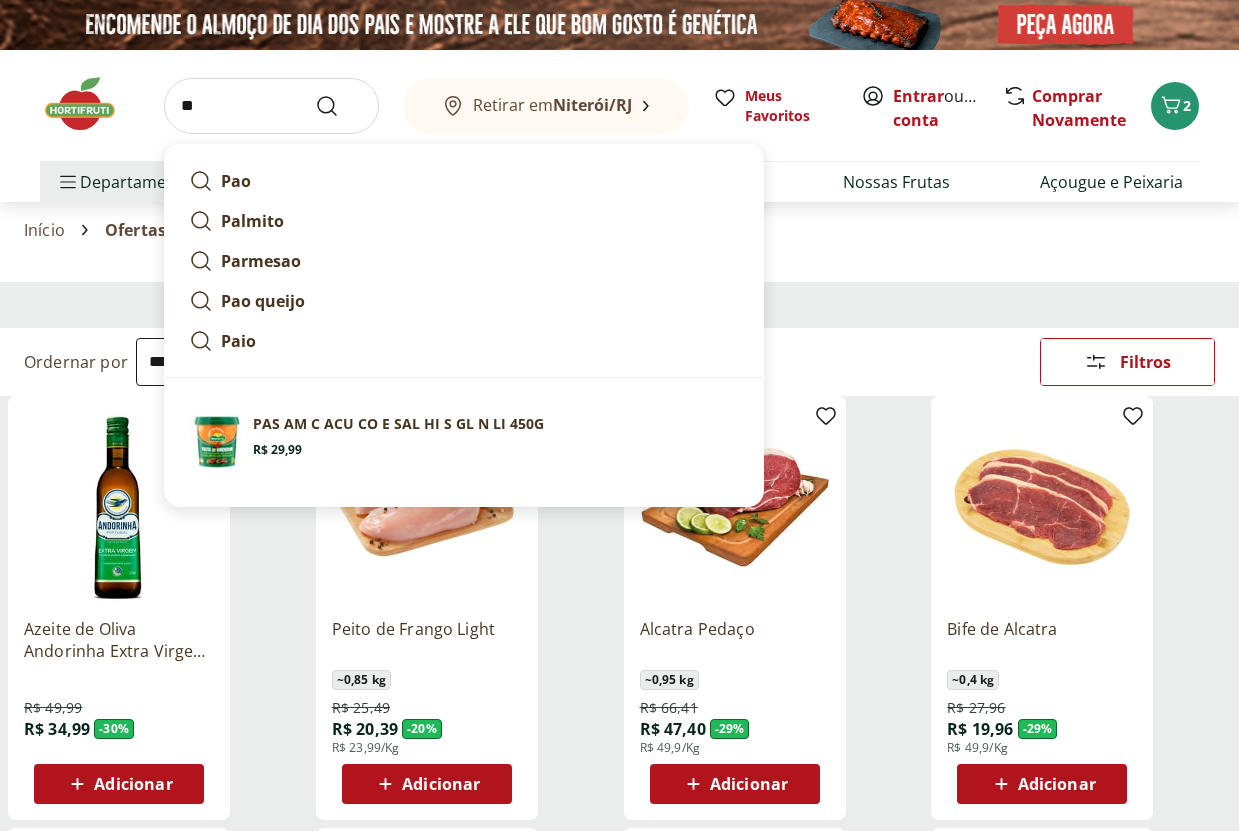 type on "*" 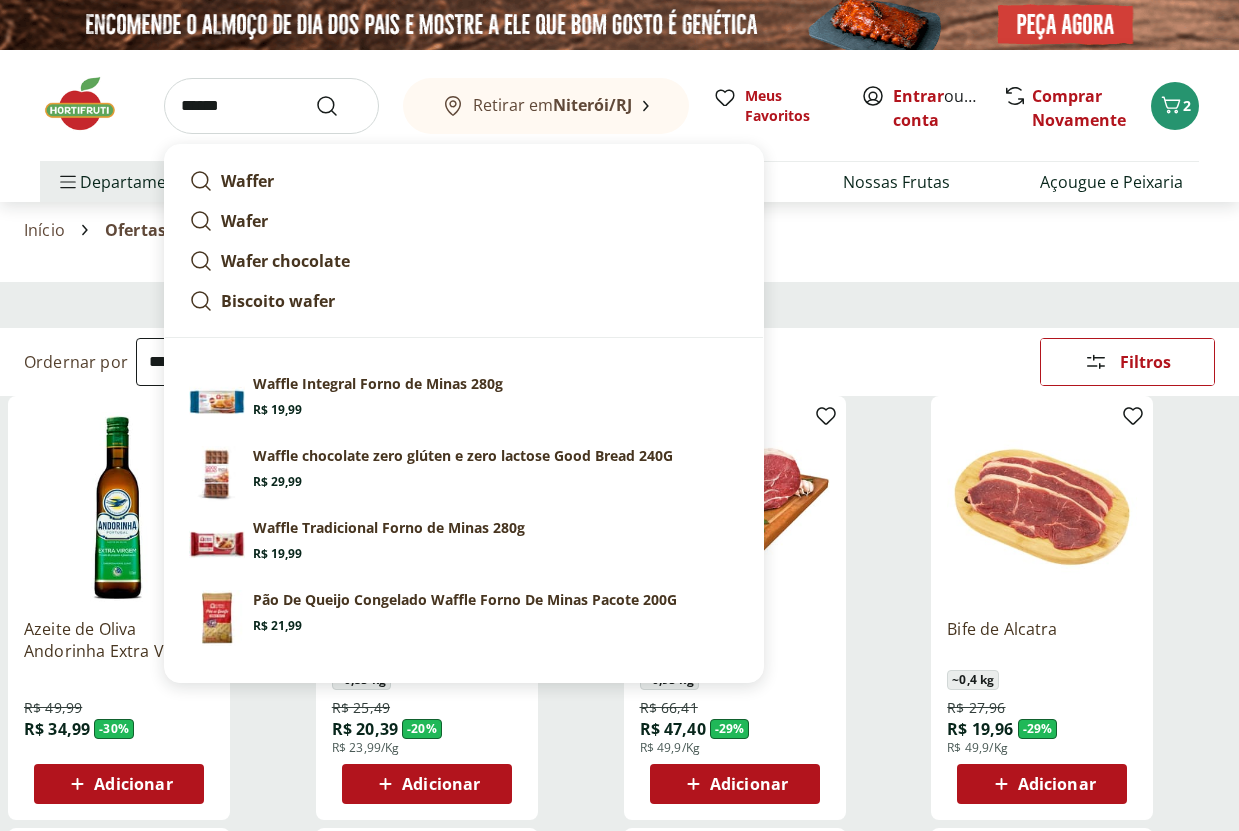 type on "******" 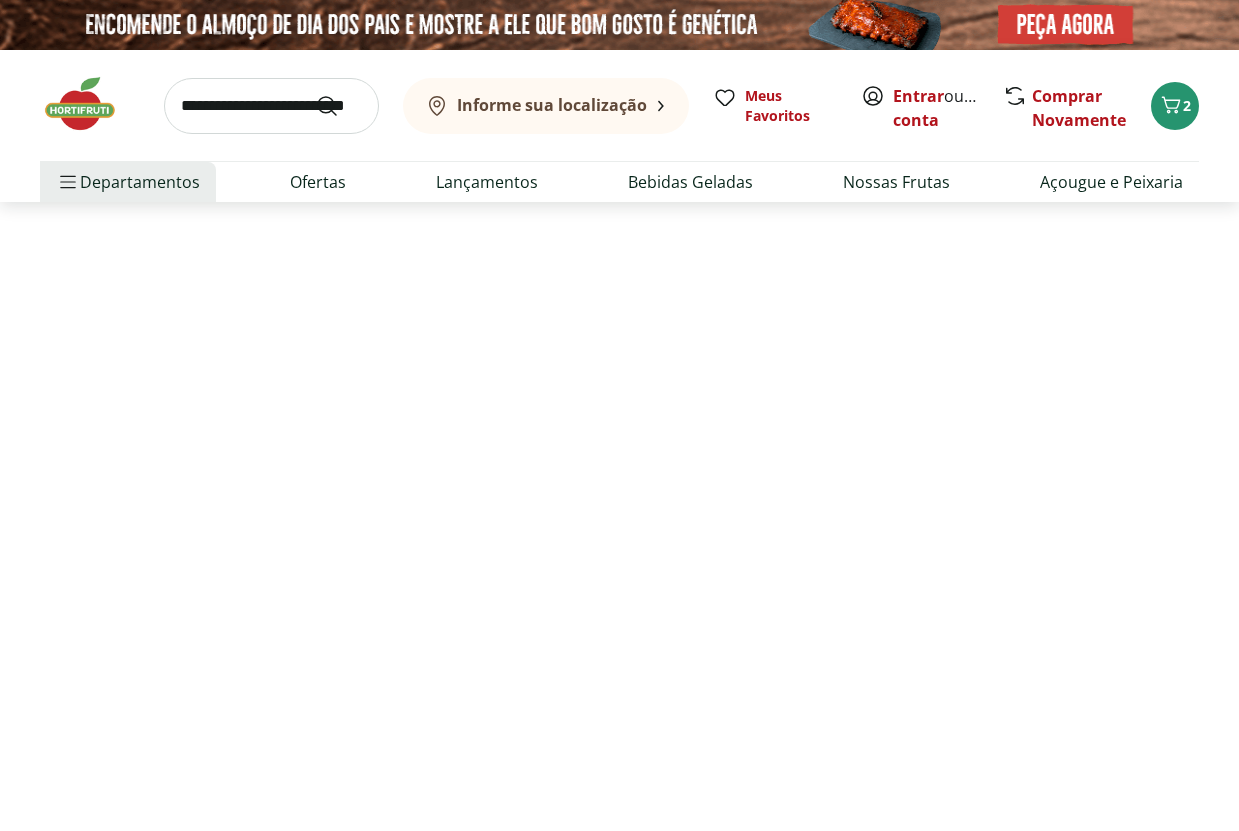 select on "**********" 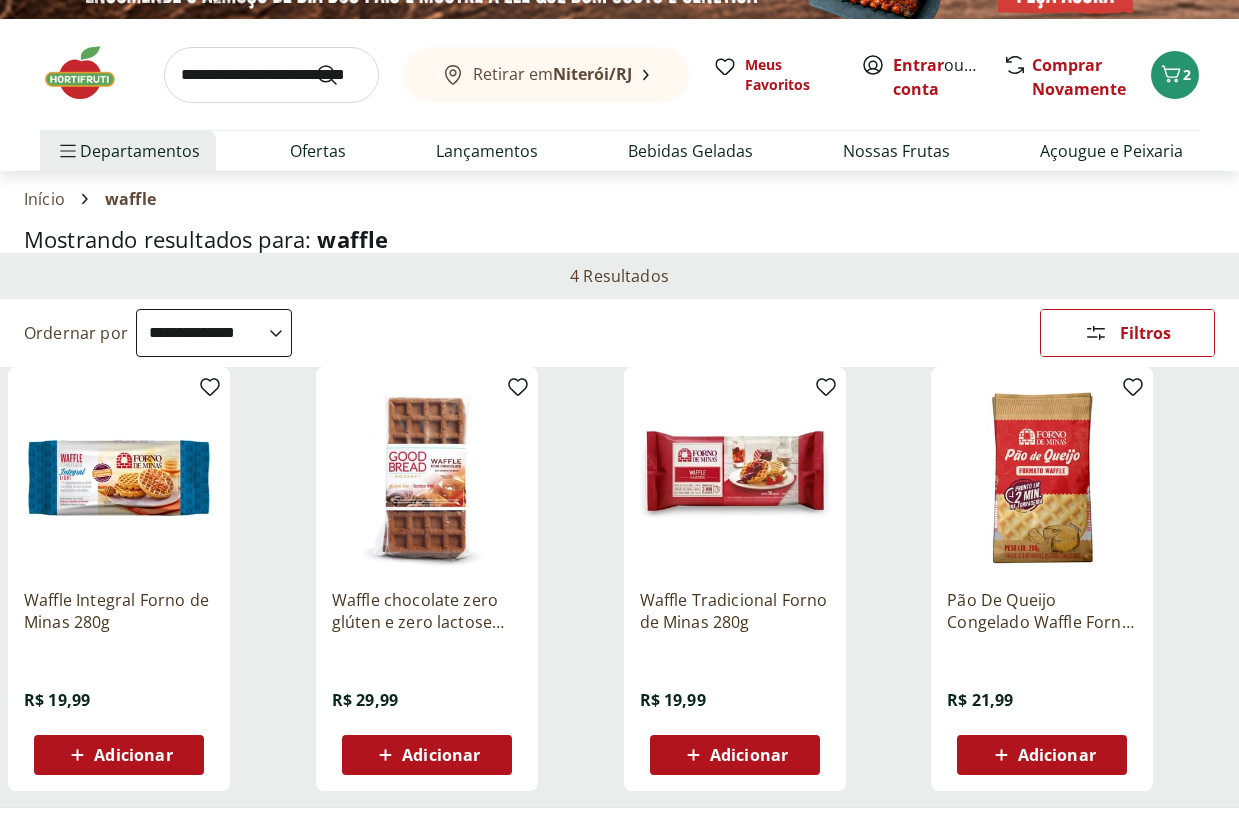 scroll, scrollTop: 0, scrollLeft: 0, axis: both 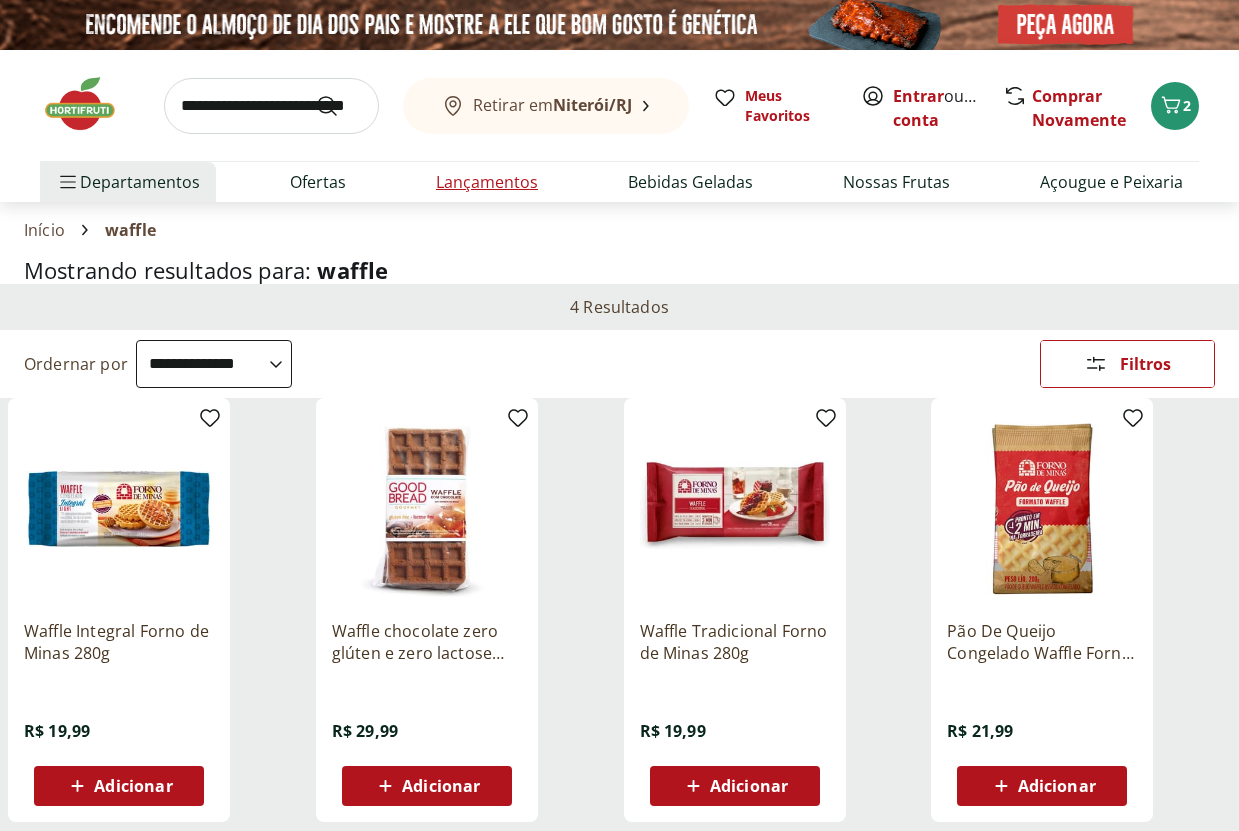 click on "Lançamentos" at bounding box center [487, 182] 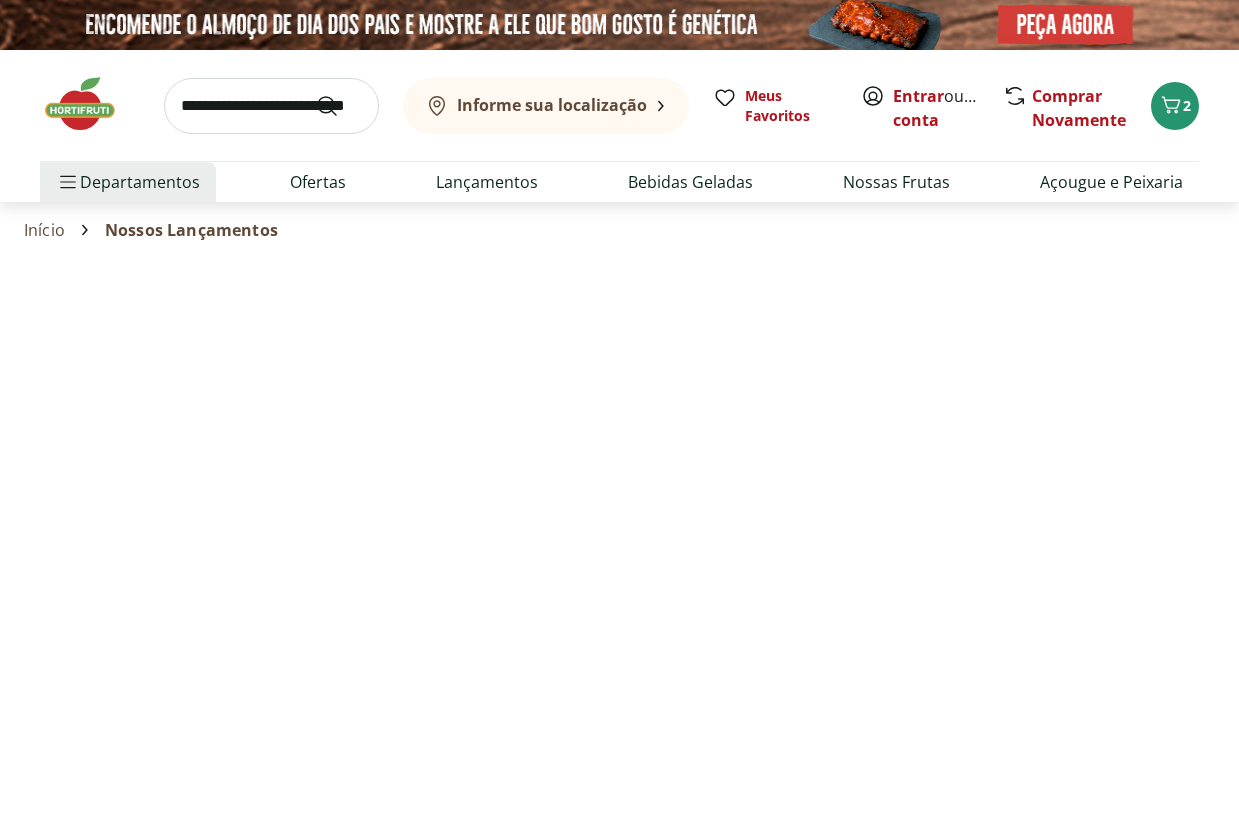 select on "**********" 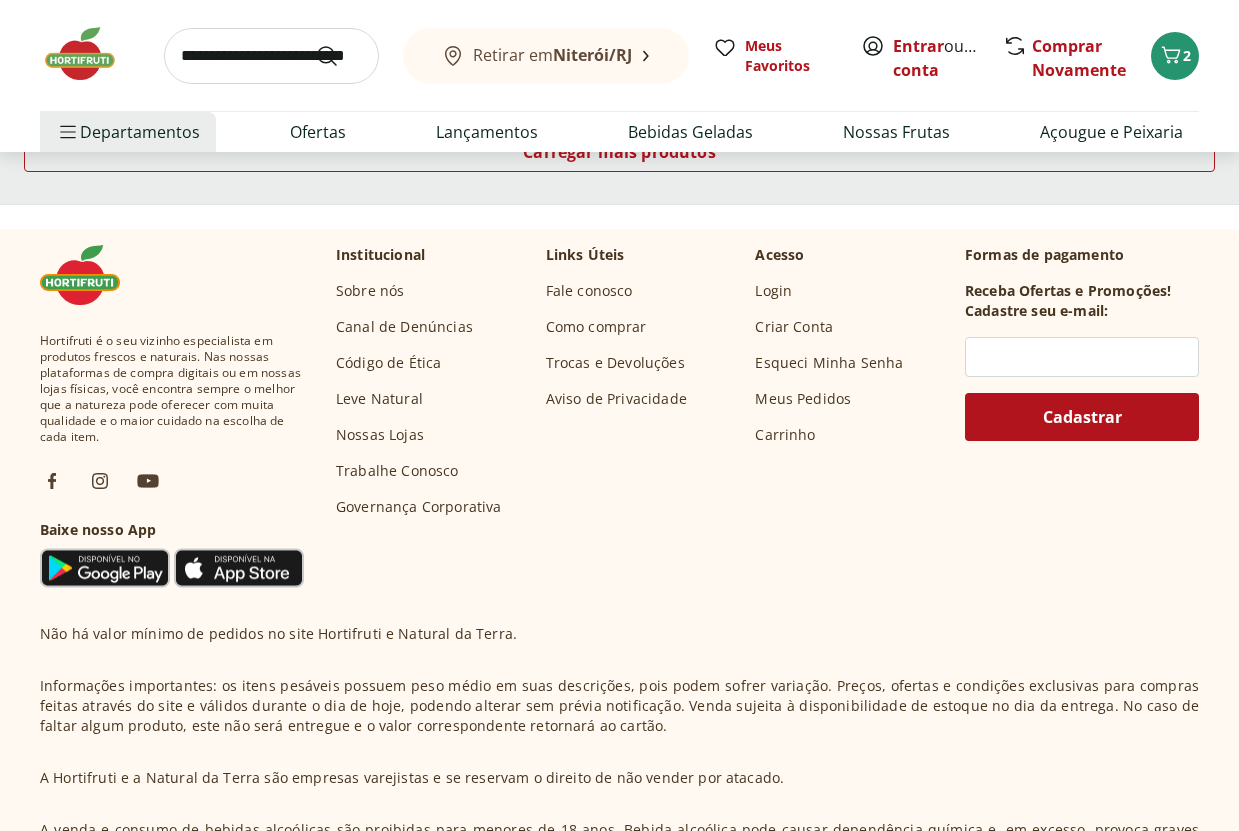scroll, scrollTop: 1300, scrollLeft: 0, axis: vertical 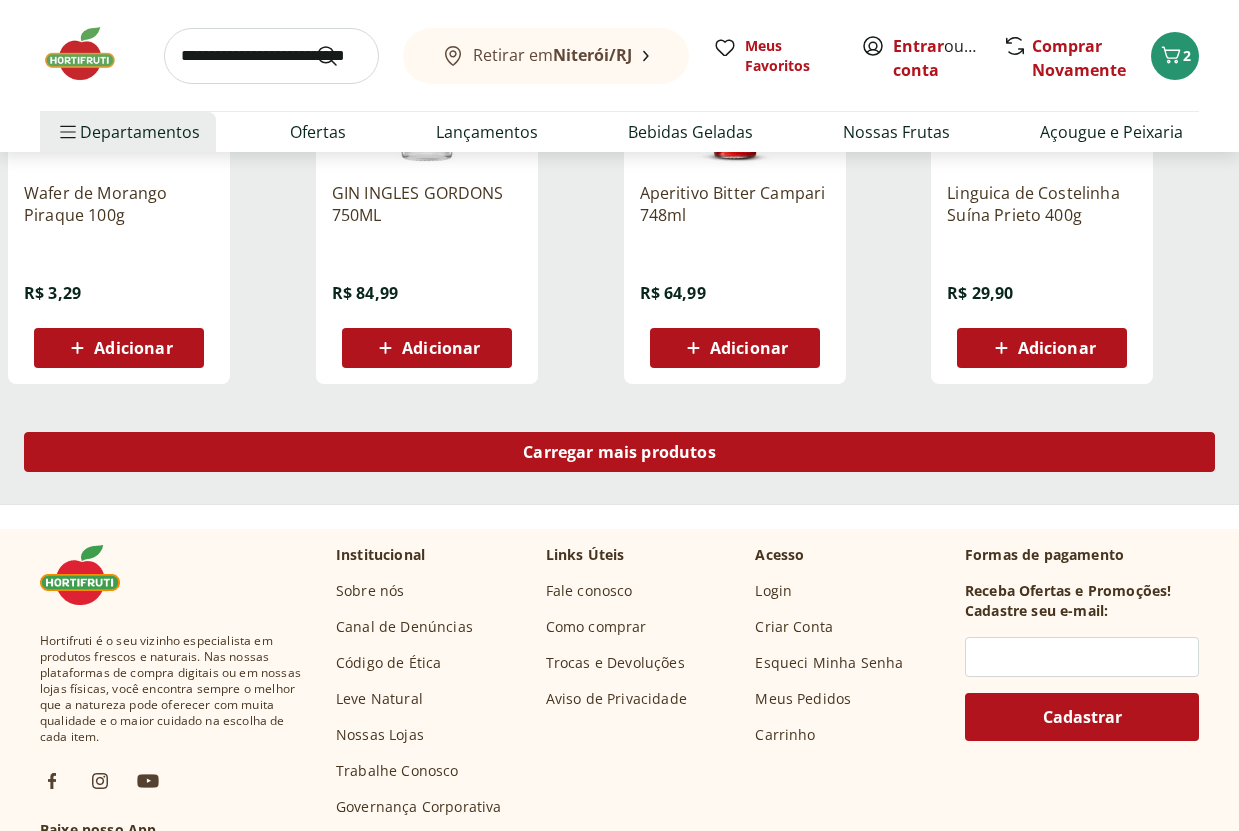 click on "Carregar mais produtos" at bounding box center (619, 452) 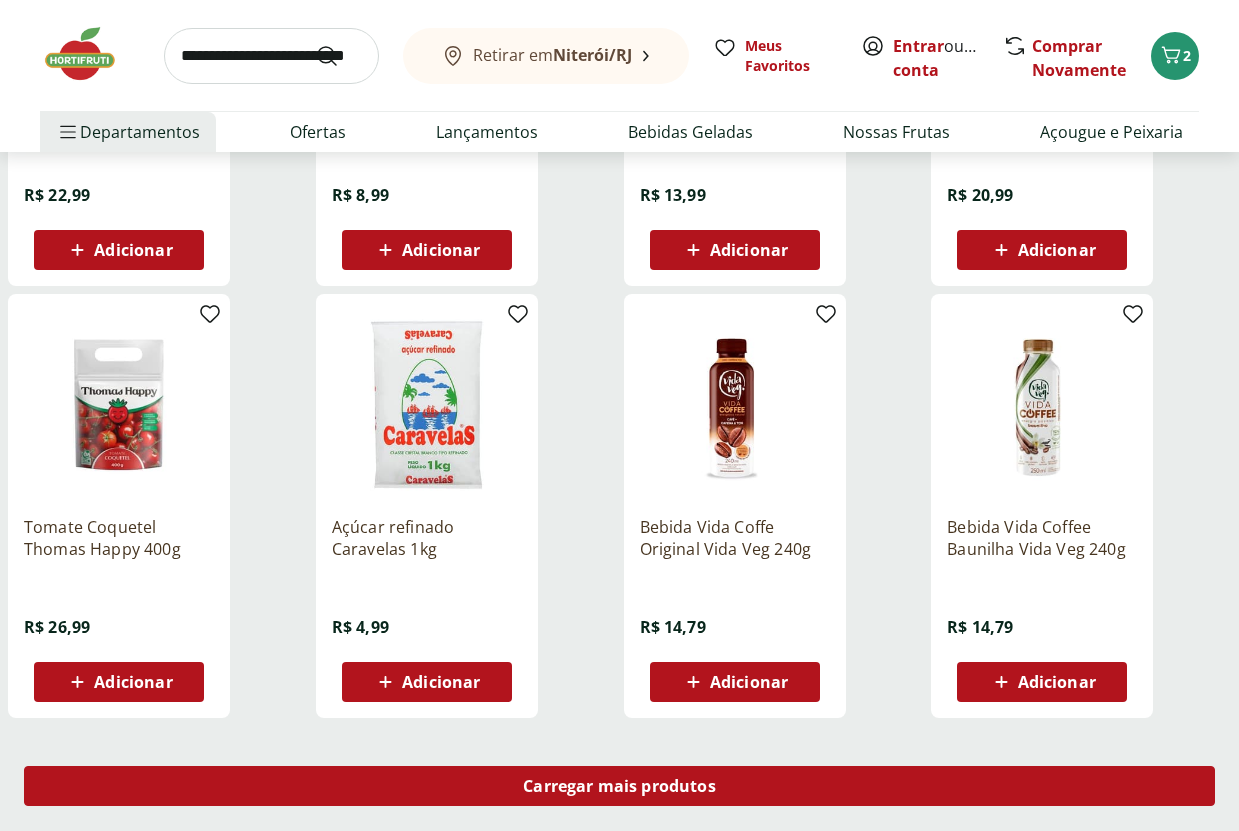 scroll, scrollTop: 2300, scrollLeft: 0, axis: vertical 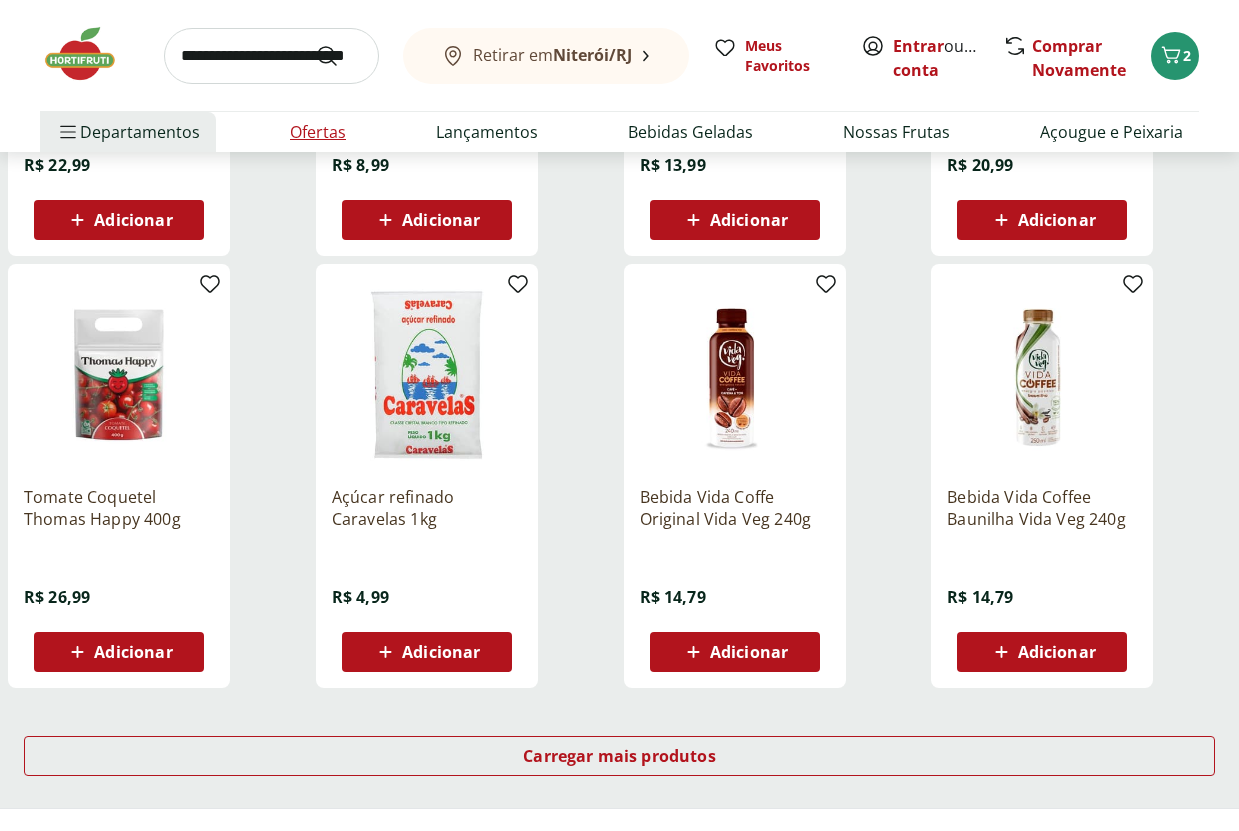 click on "Ofertas" at bounding box center (318, 132) 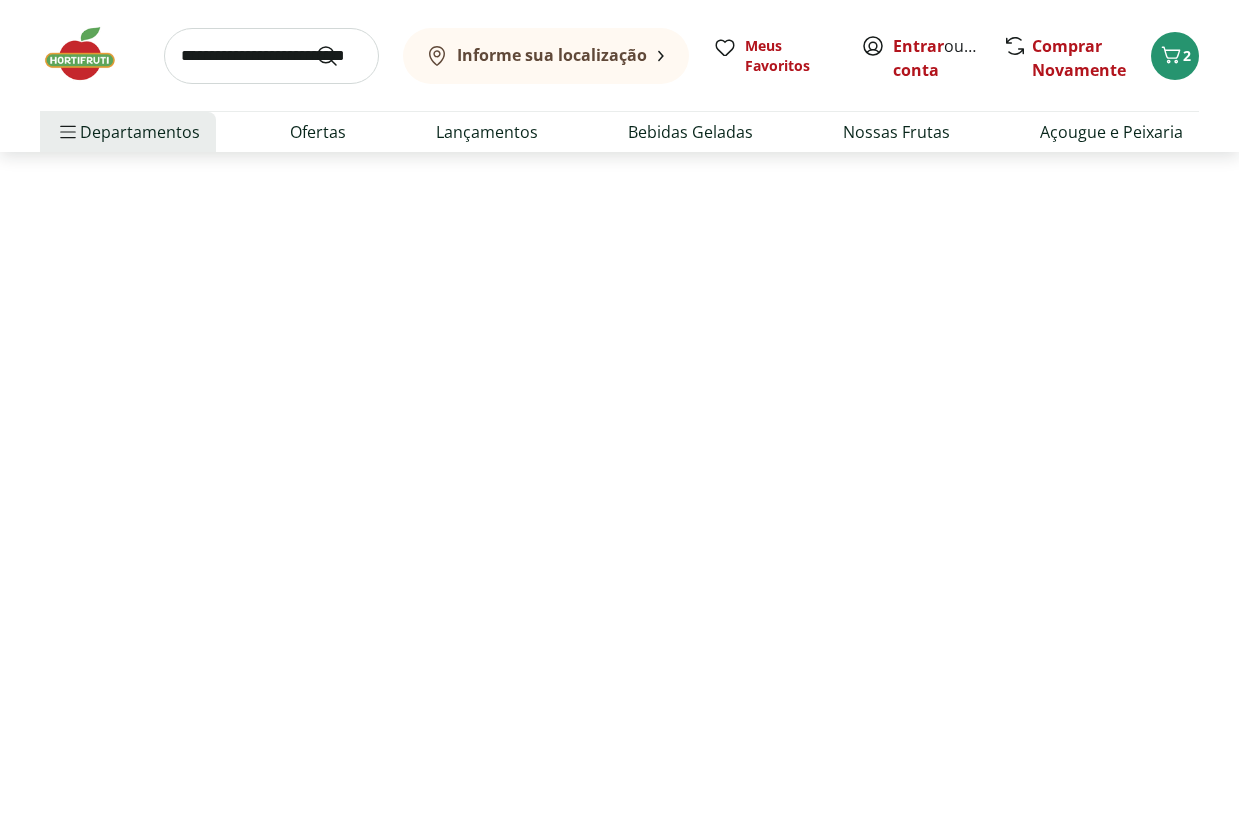 scroll, scrollTop: 0, scrollLeft: 0, axis: both 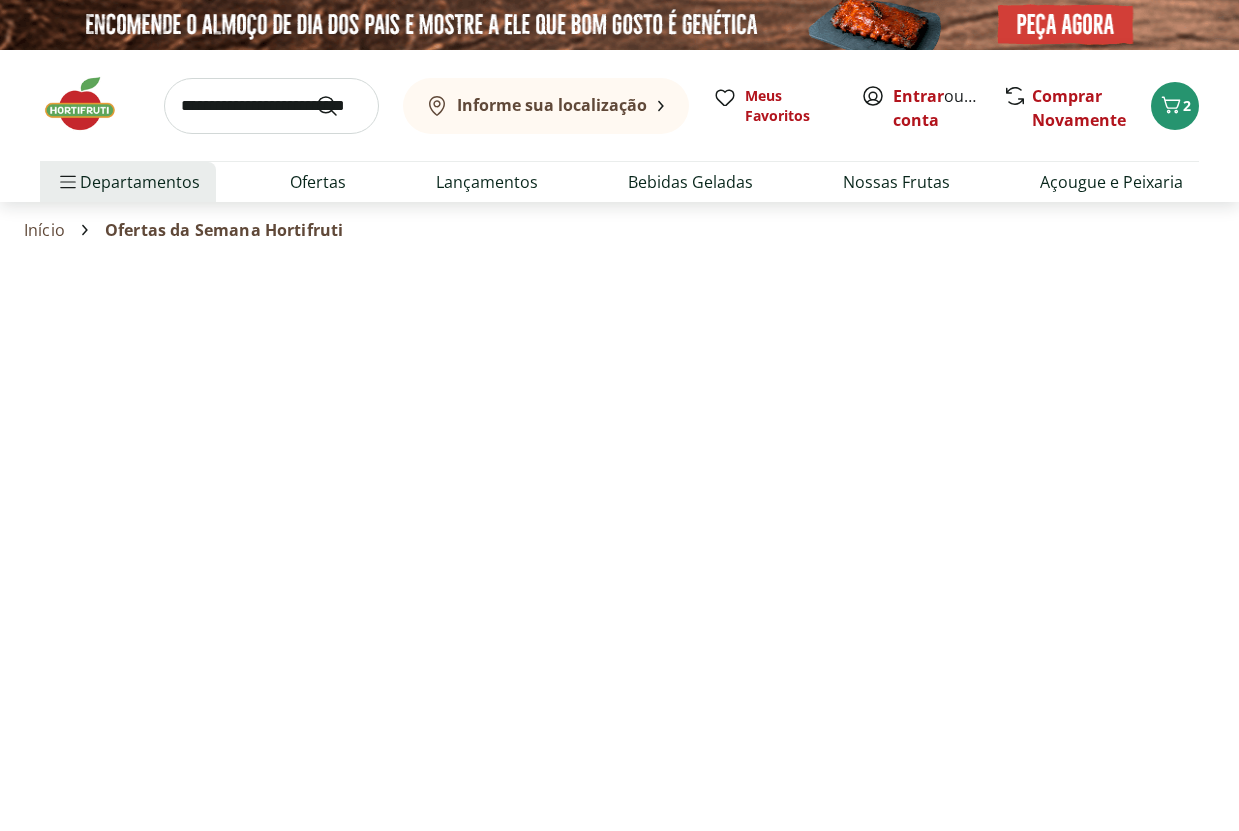 select on "**********" 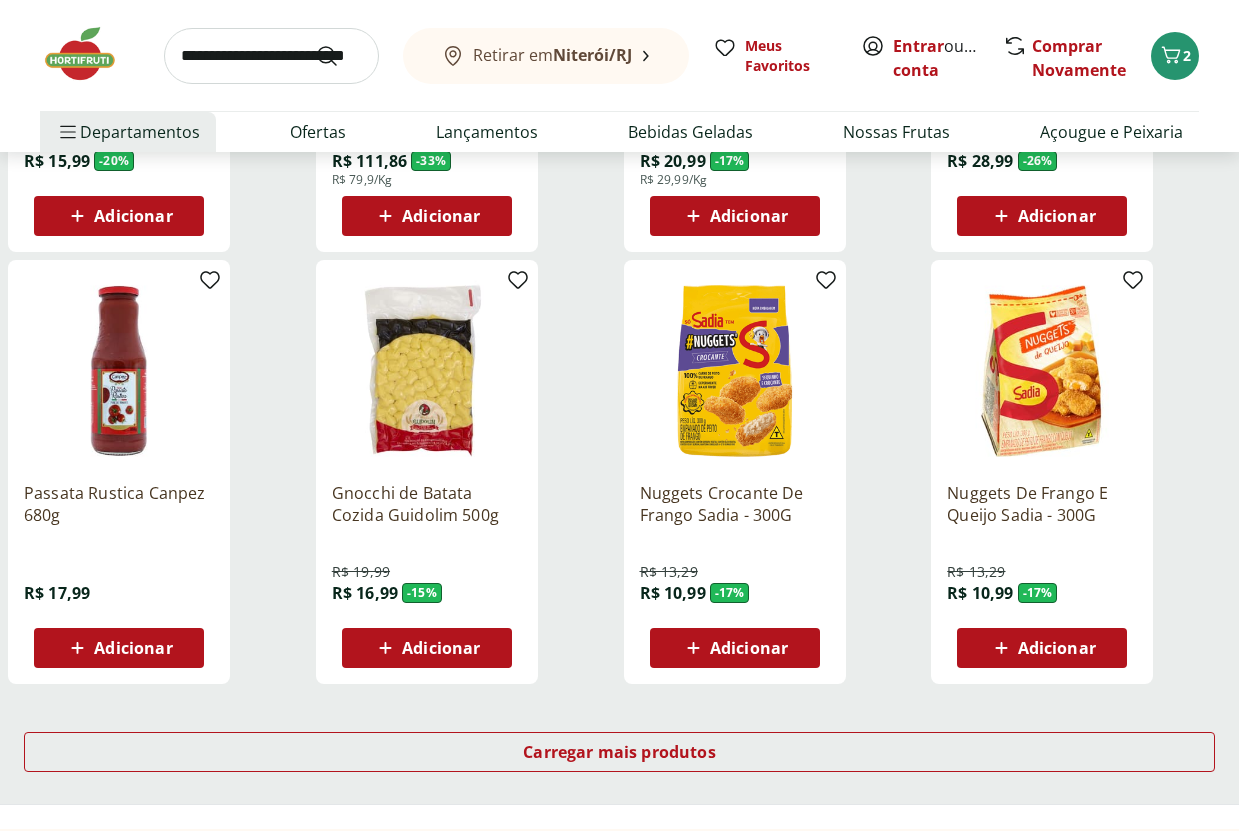 scroll, scrollTop: 1100, scrollLeft: 0, axis: vertical 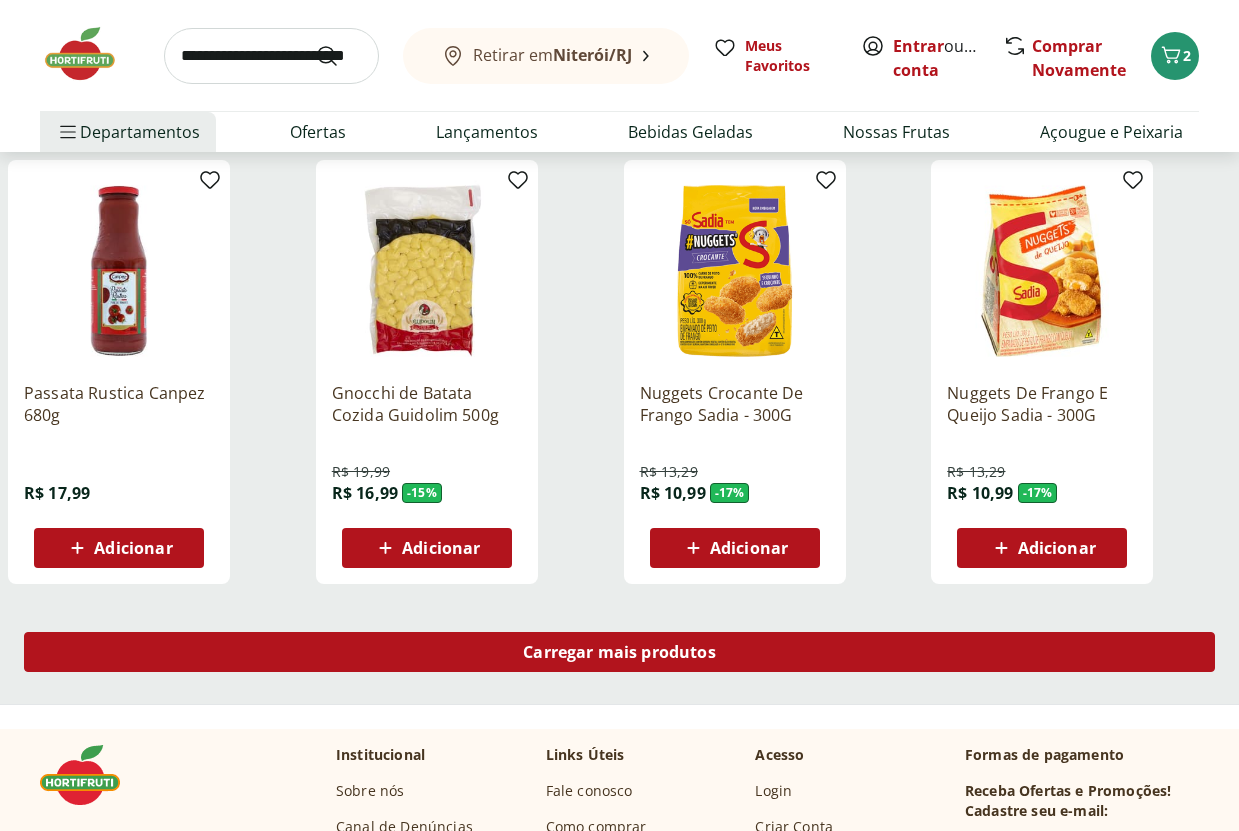 click on "Carregar mais produtos" at bounding box center (619, 652) 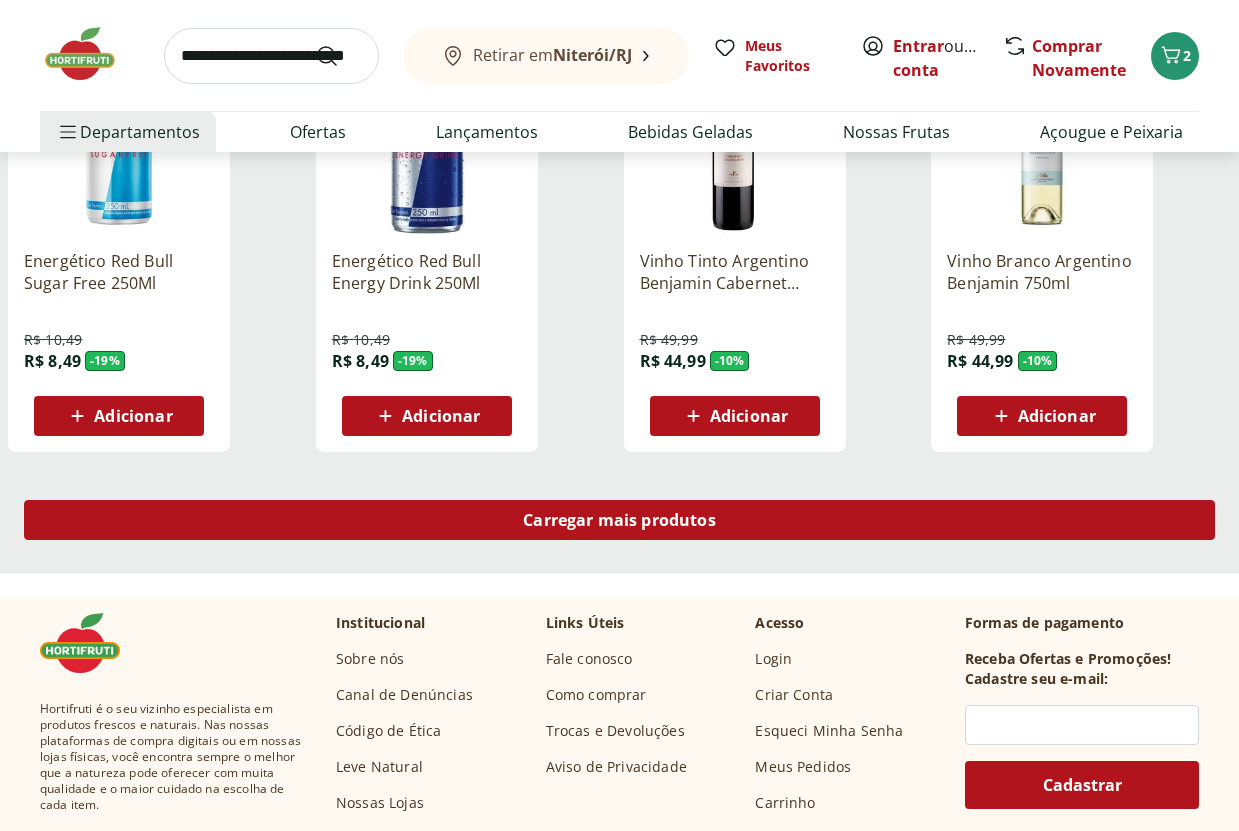 scroll, scrollTop: 2600, scrollLeft: 0, axis: vertical 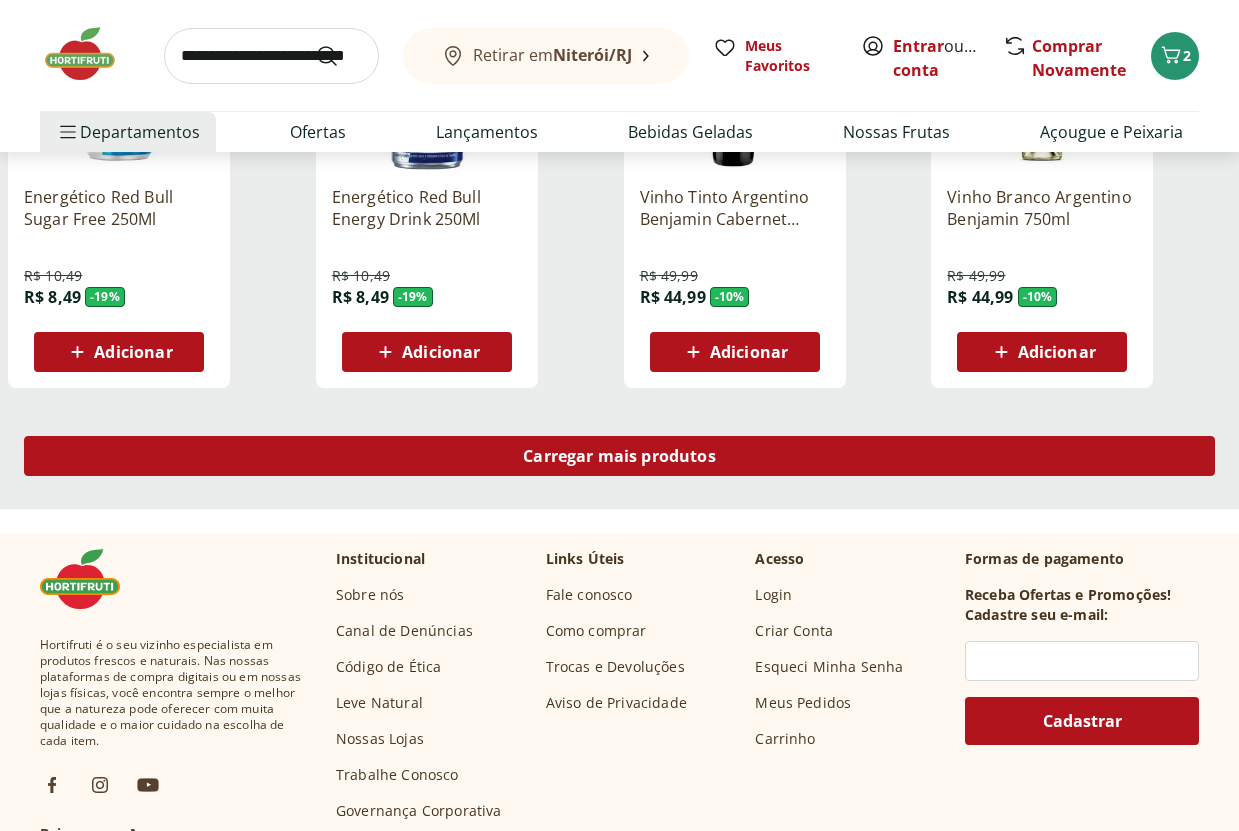 click on "Carregar mais produtos" at bounding box center [619, 456] 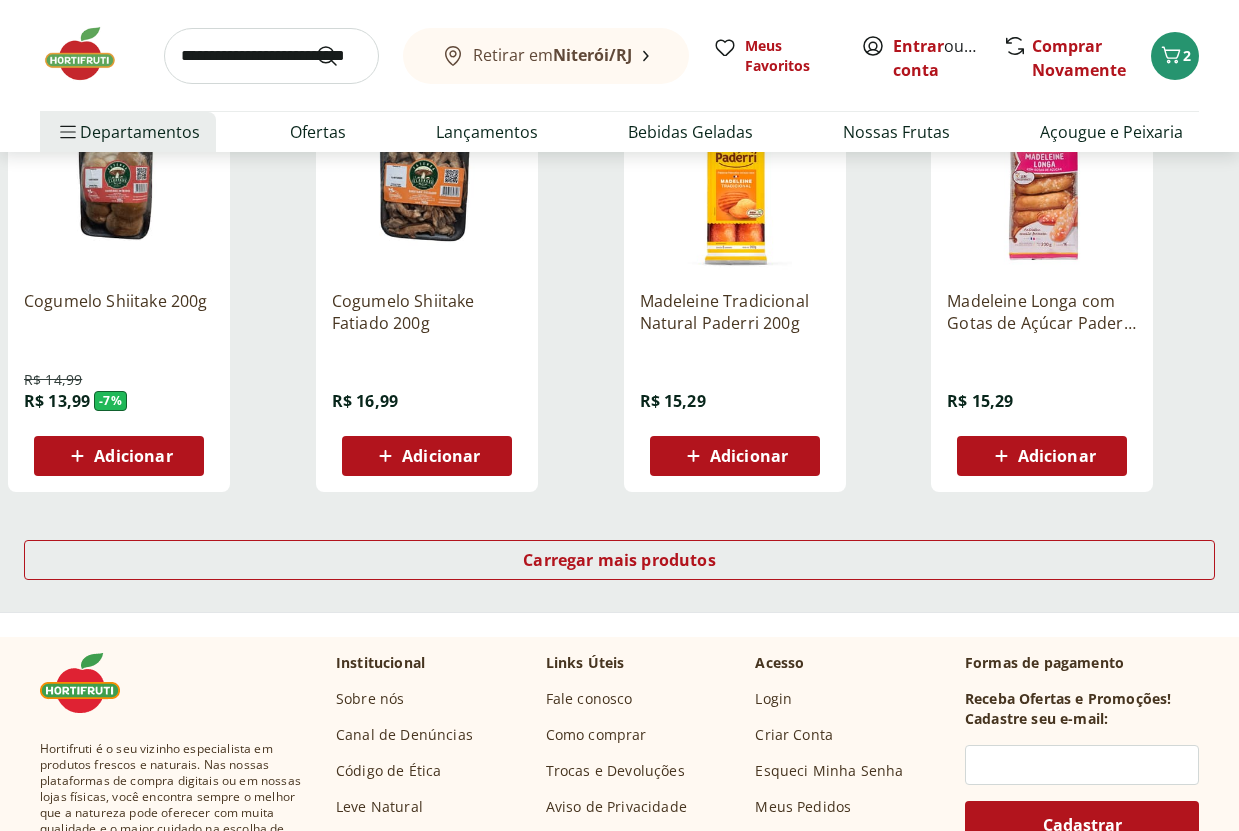 scroll, scrollTop: 4100, scrollLeft: 0, axis: vertical 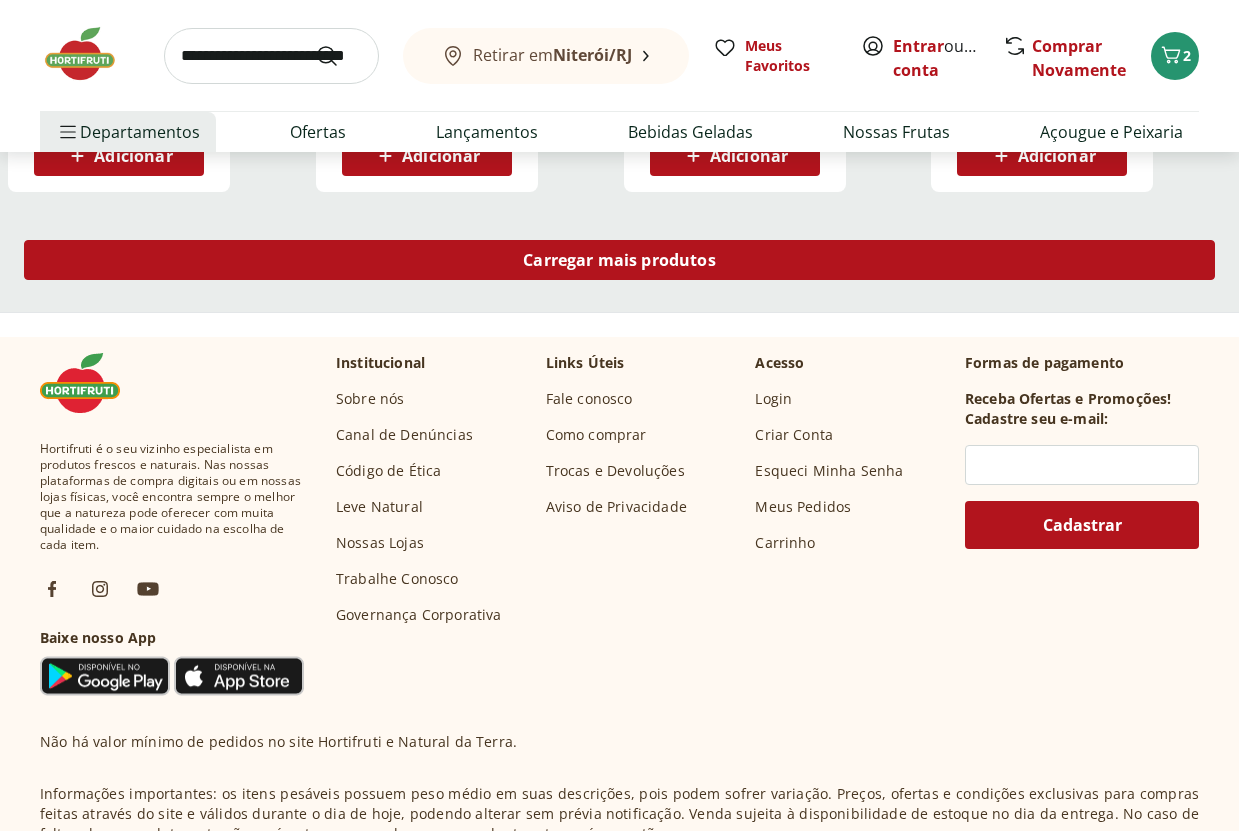 click on "Carregar mais produtos" at bounding box center [619, 260] 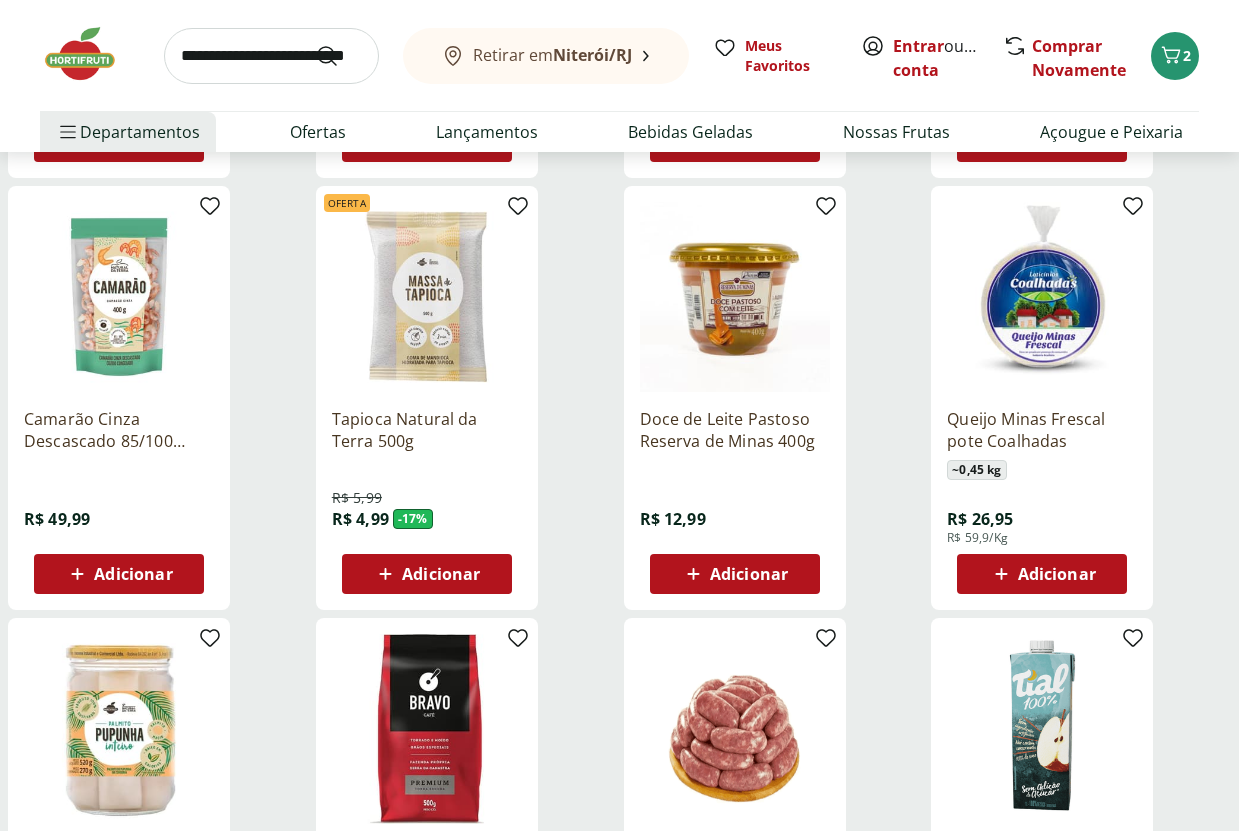 scroll, scrollTop: 4600, scrollLeft: 0, axis: vertical 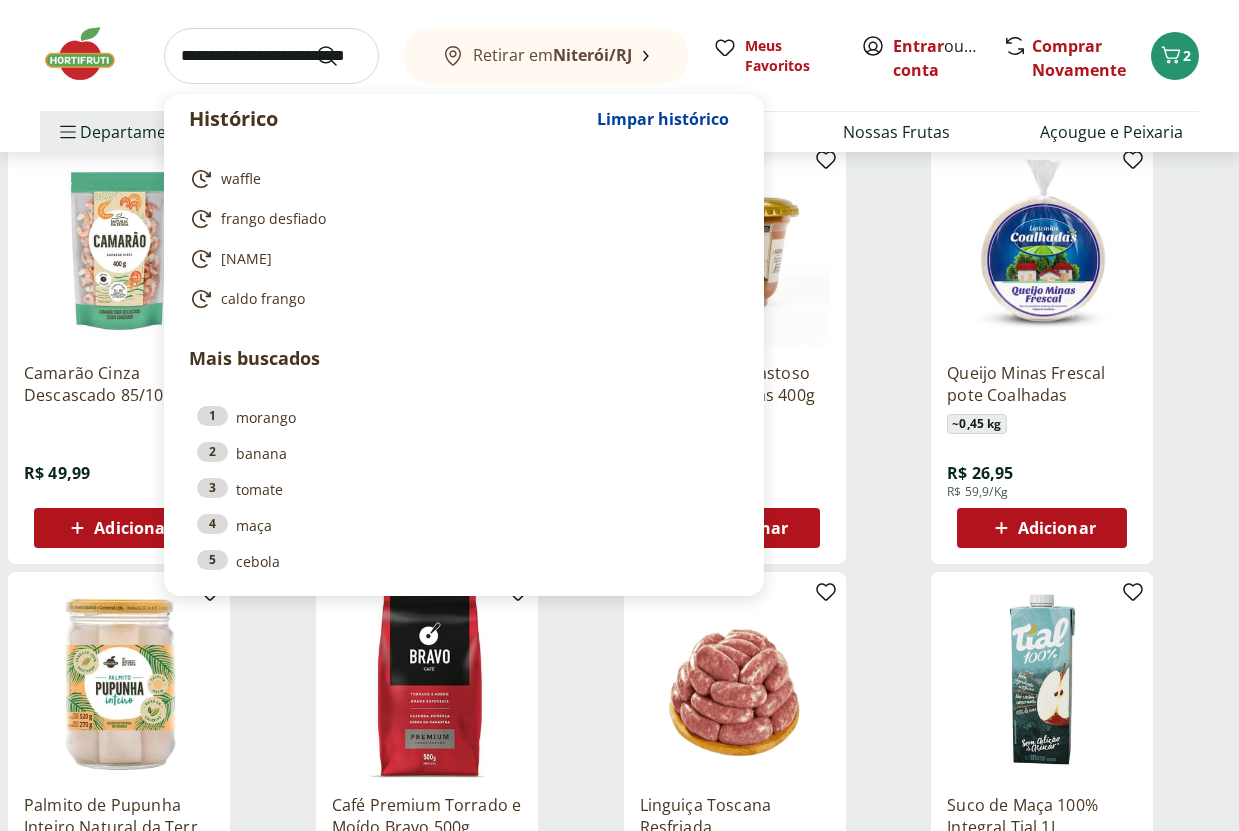 click at bounding box center [271, 56] 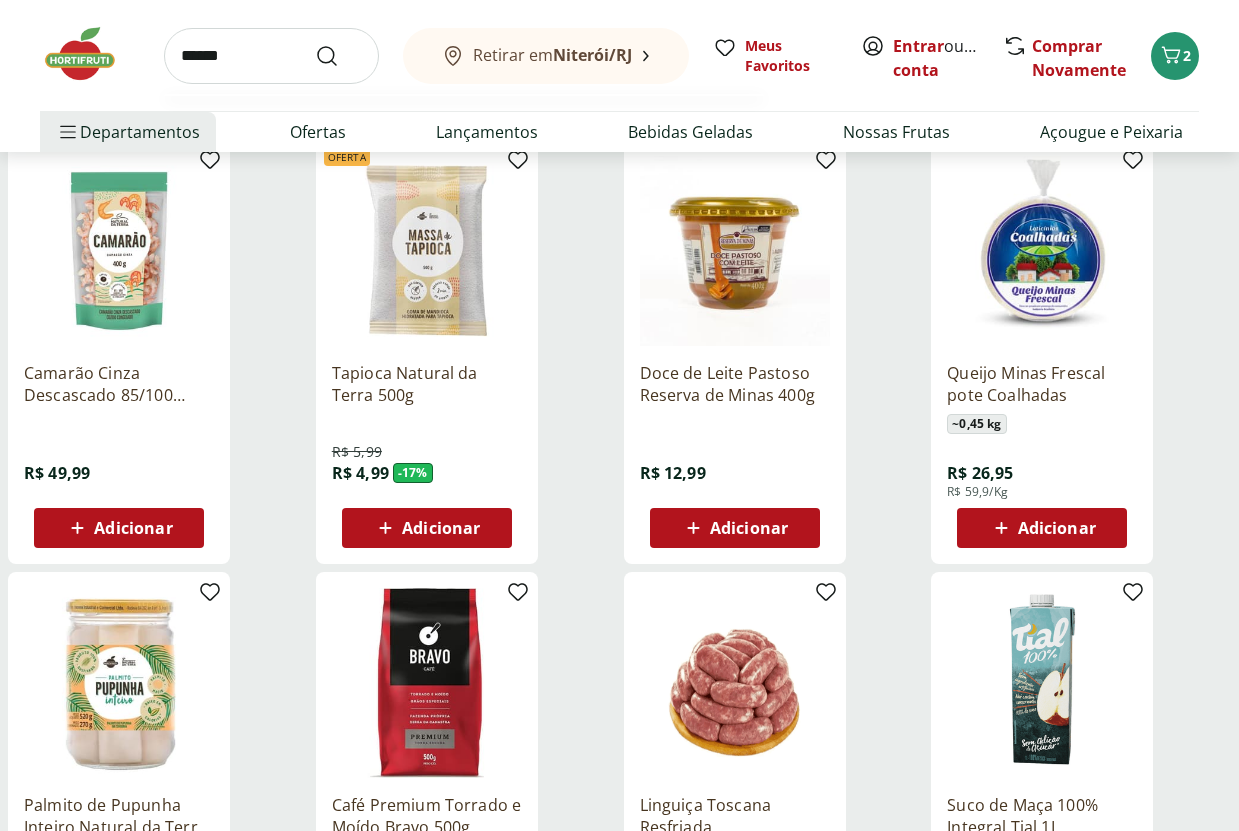 type on "******" 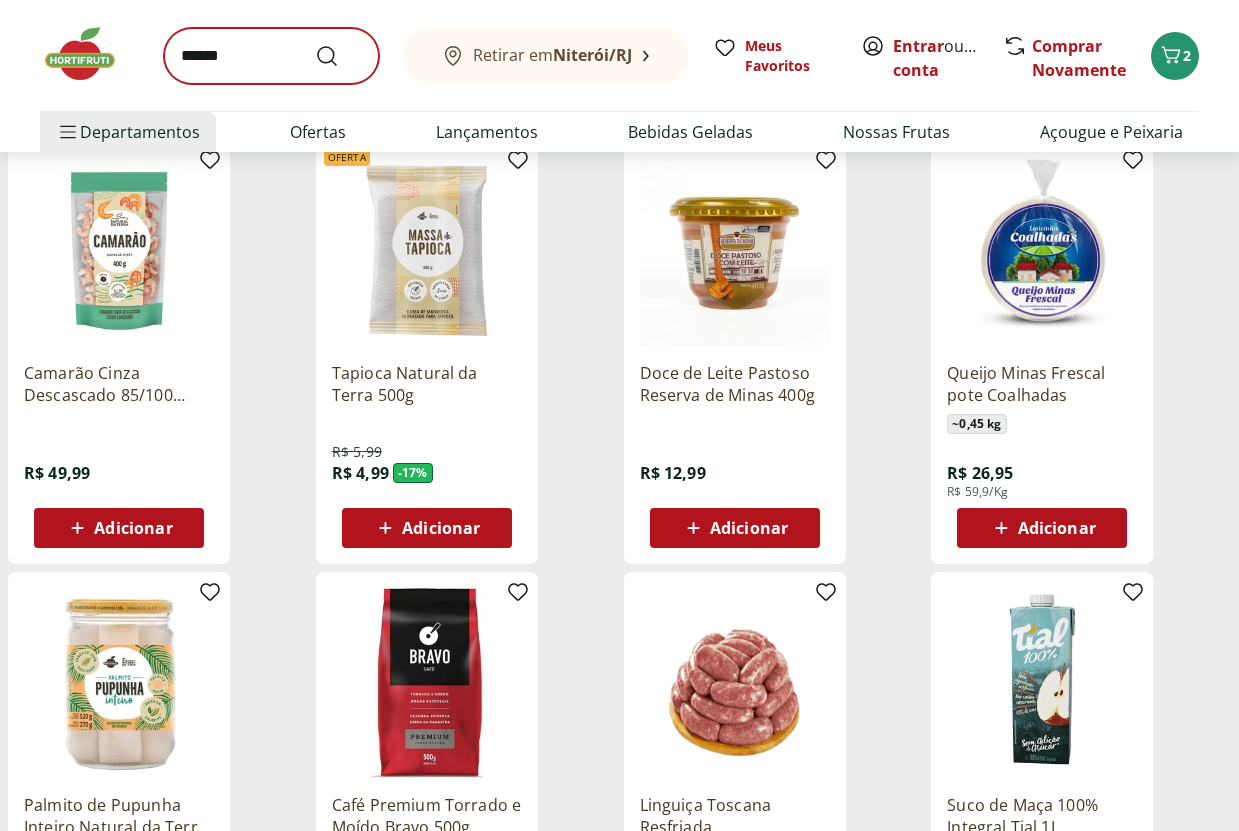scroll, scrollTop: 0, scrollLeft: 0, axis: both 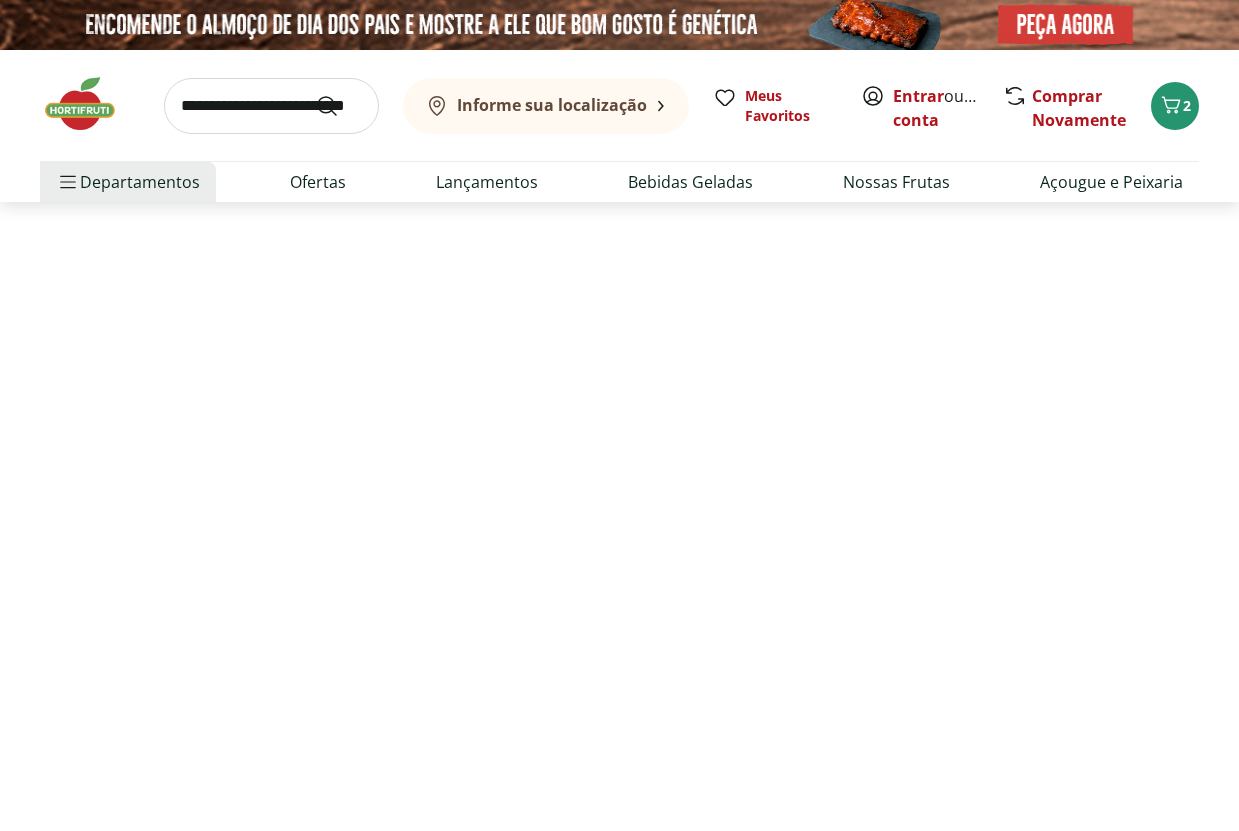 select on "**********" 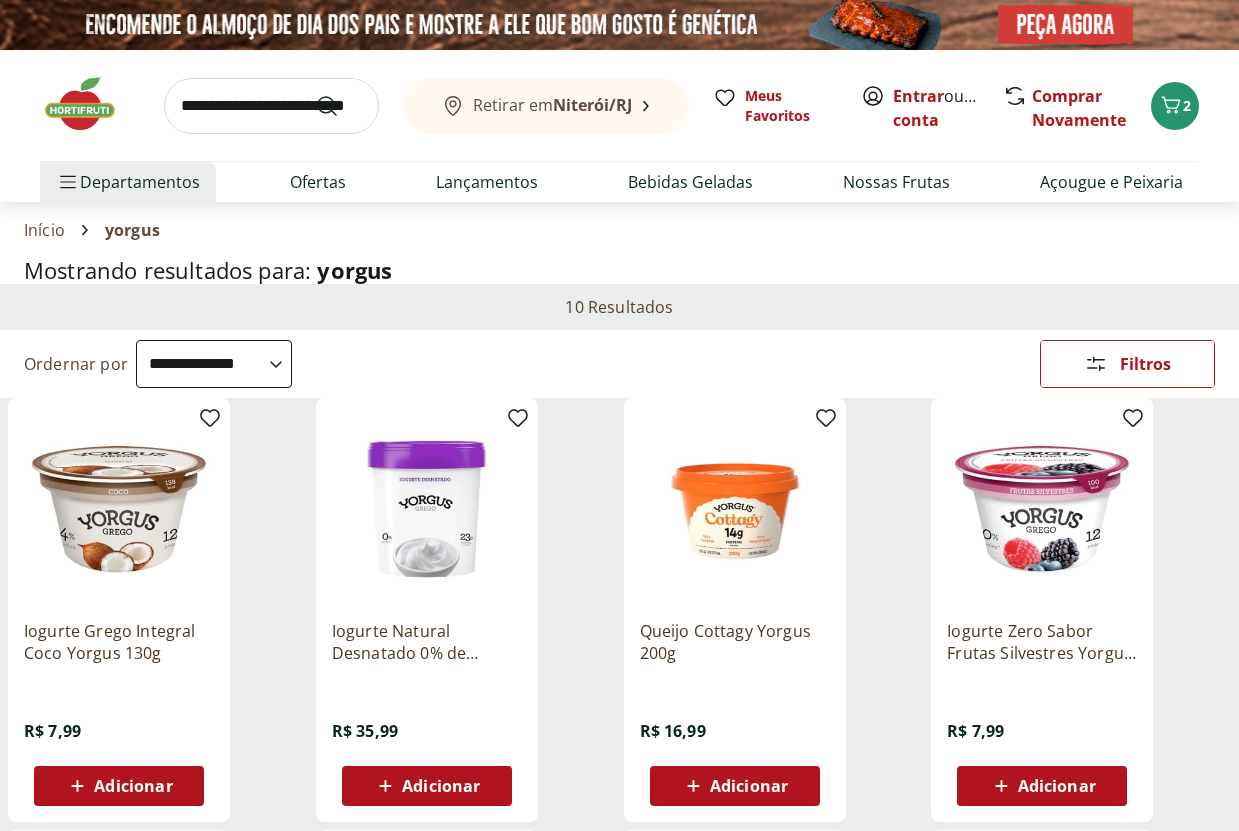 select on "**********" 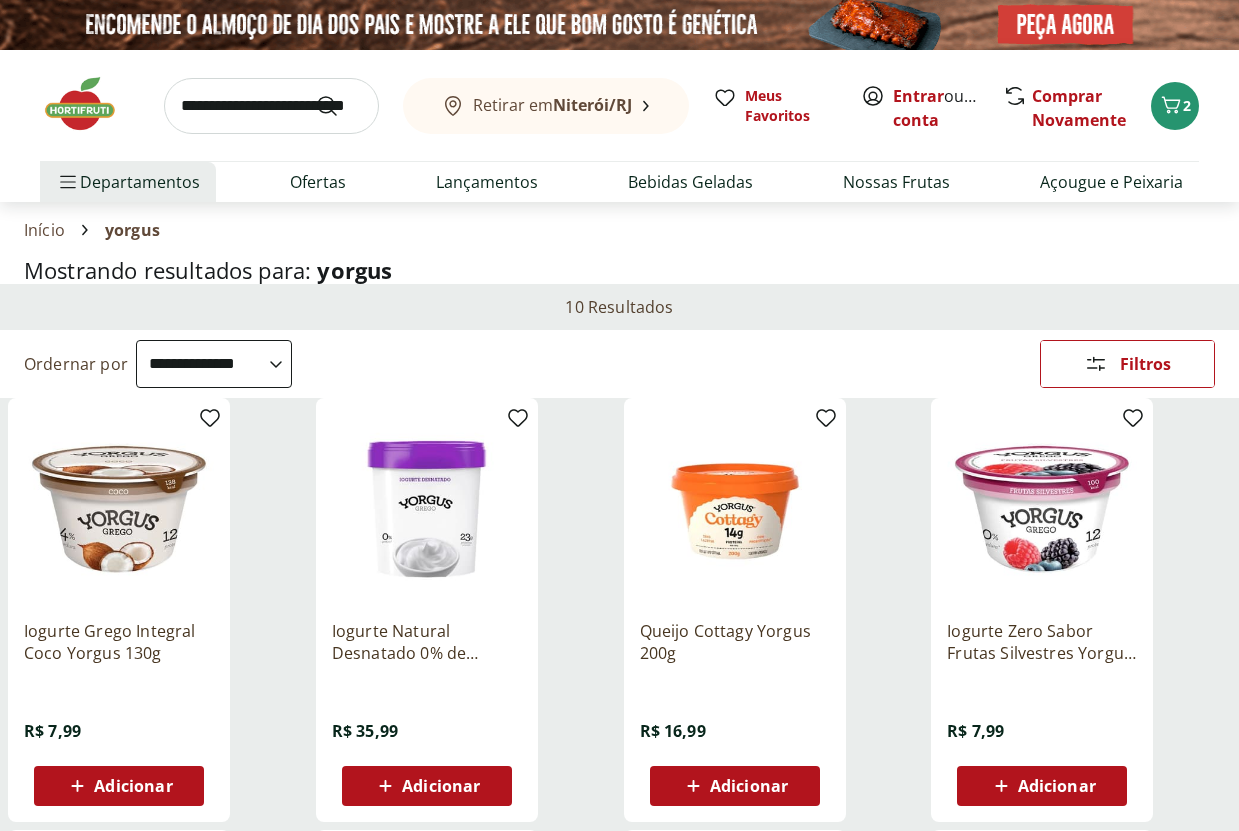 scroll, scrollTop: 0, scrollLeft: 0, axis: both 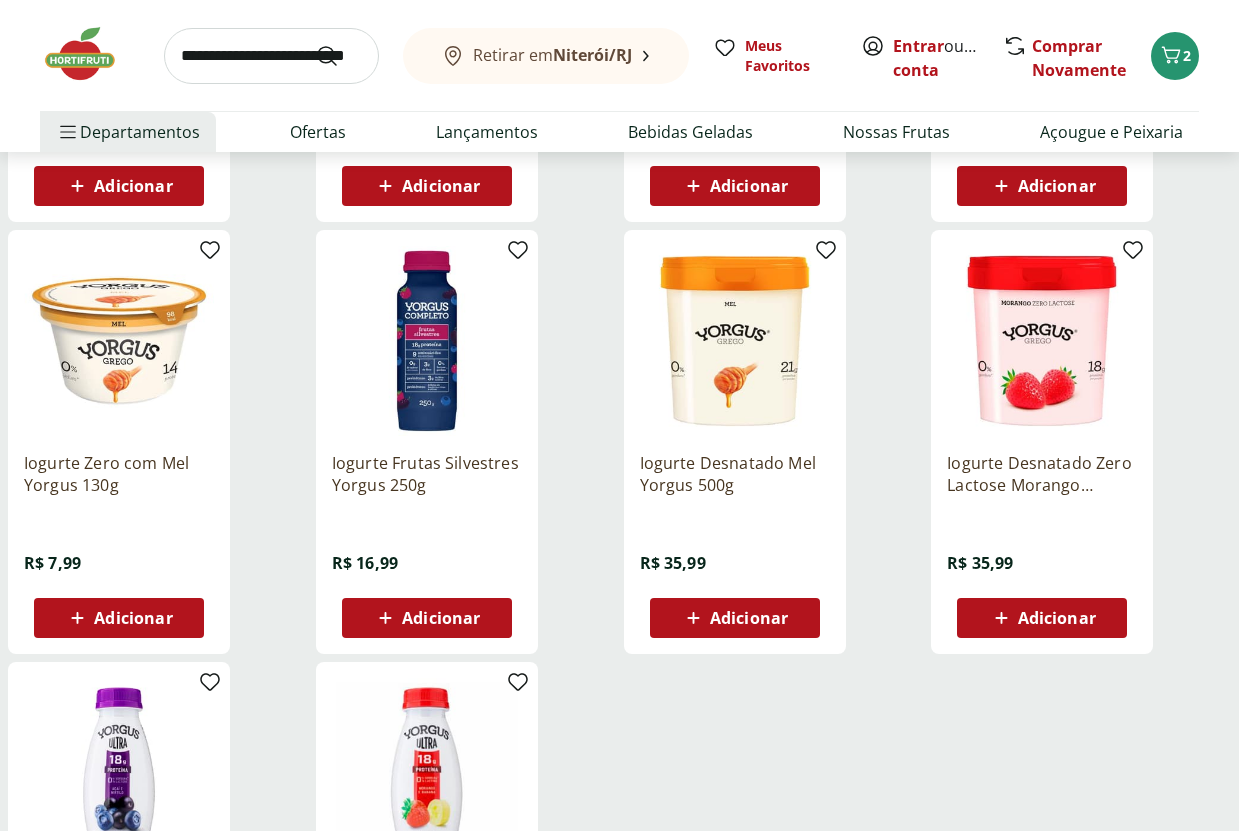 click at bounding box center (119, 341) 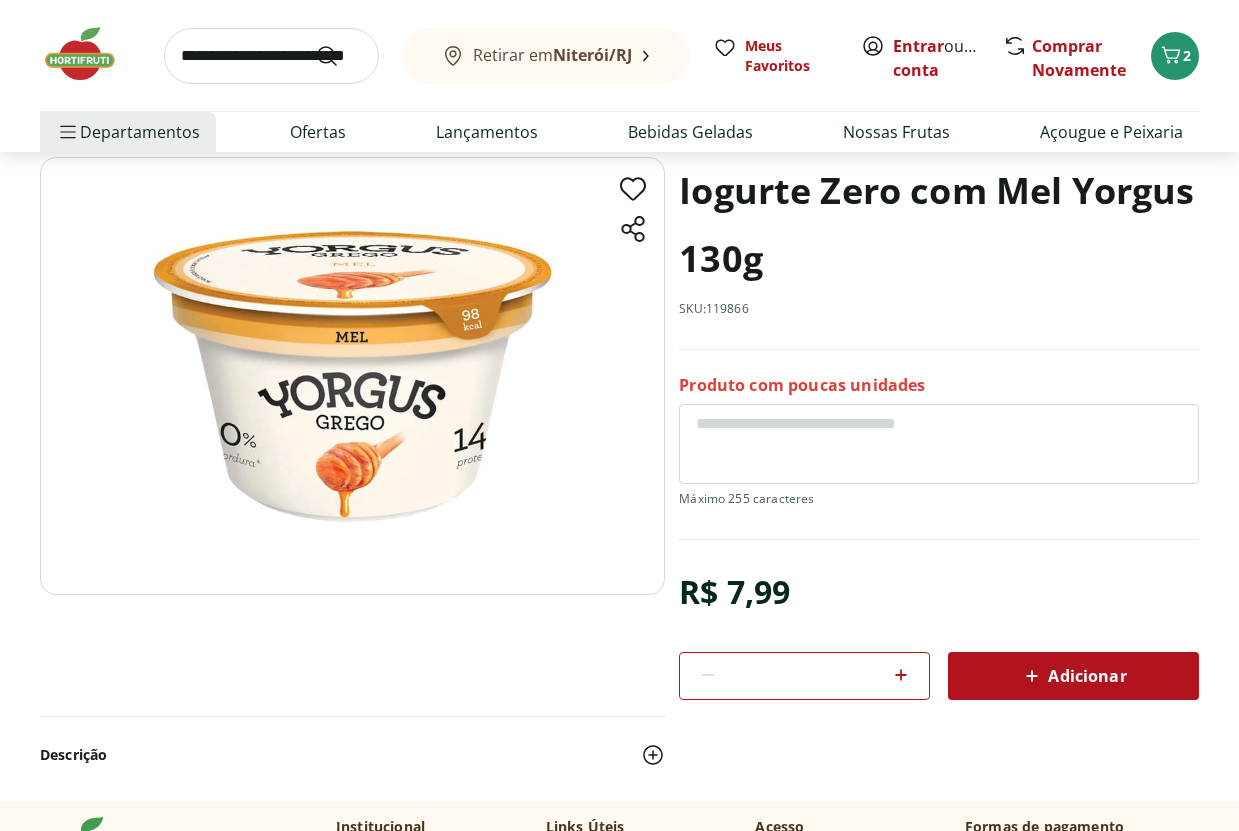 scroll, scrollTop: 100, scrollLeft: 0, axis: vertical 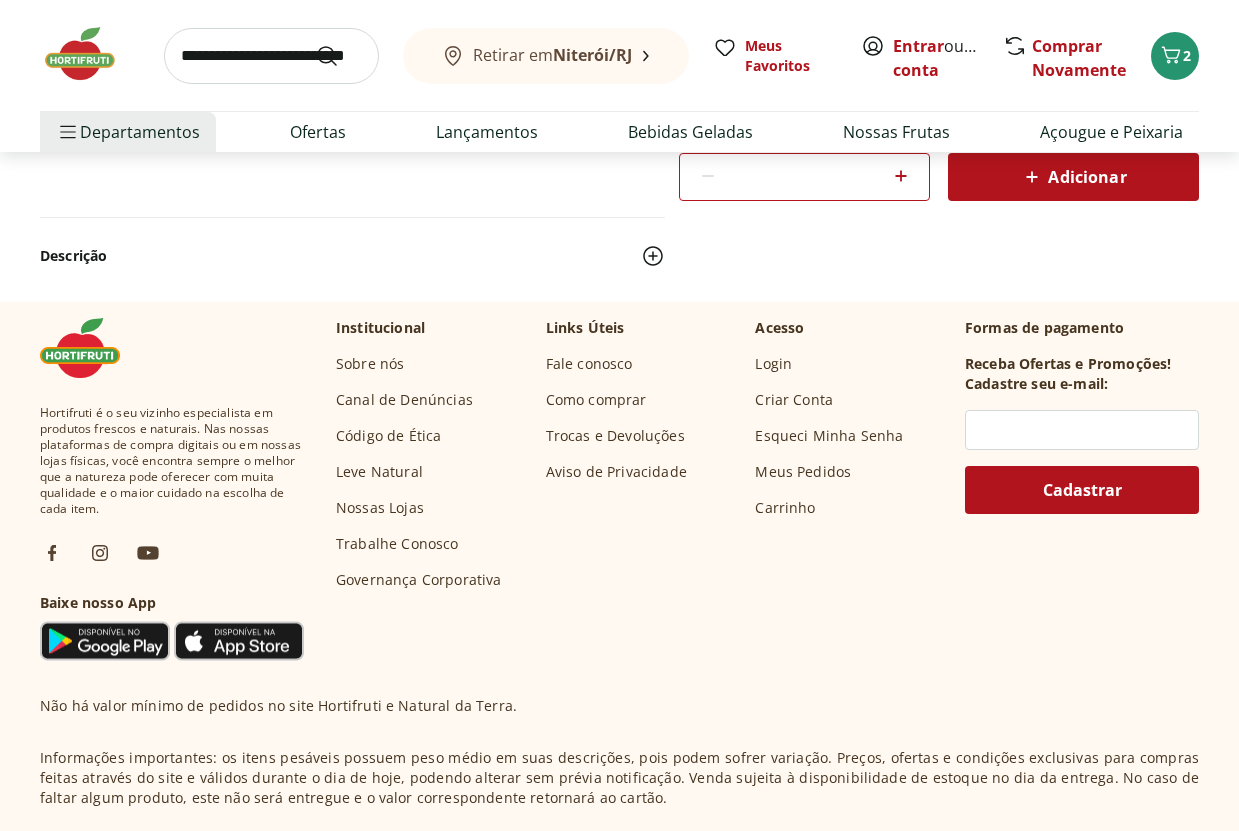 select on "**********" 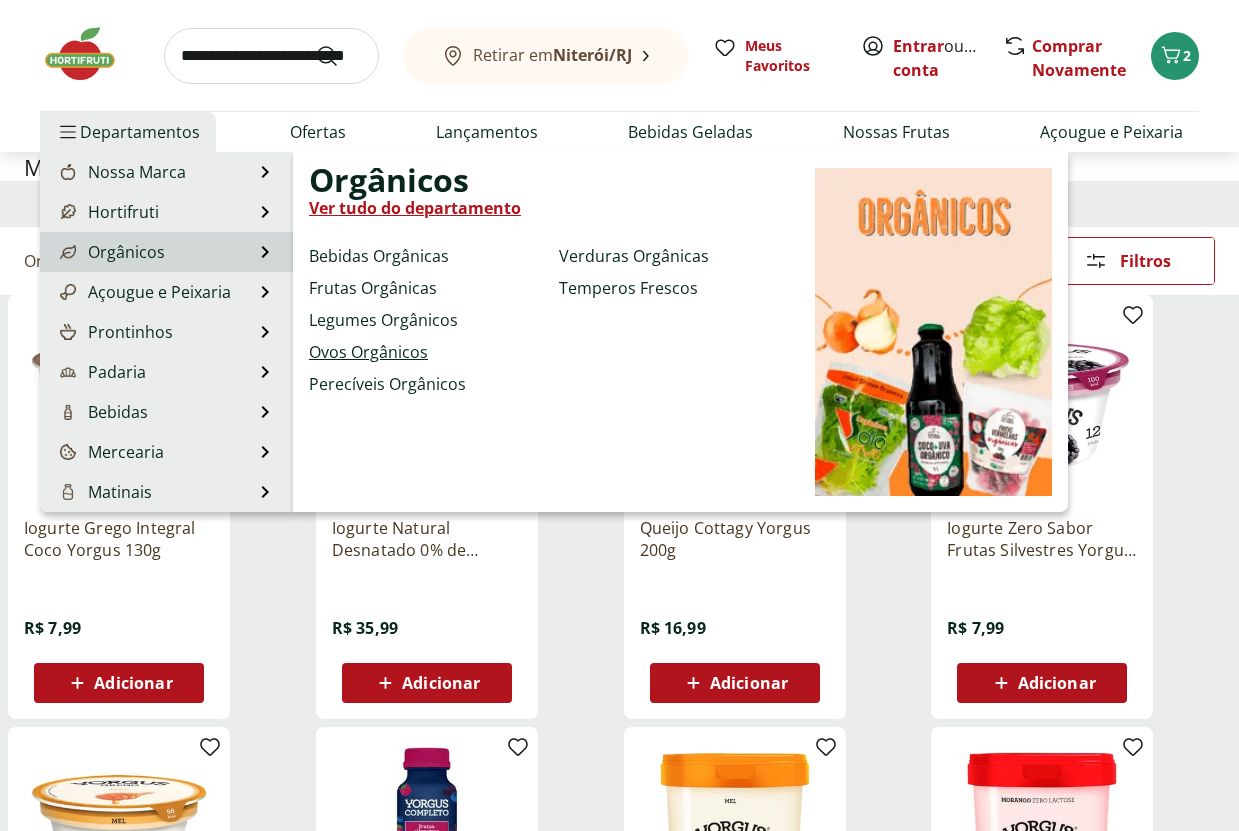 scroll, scrollTop: 0, scrollLeft: 0, axis: both 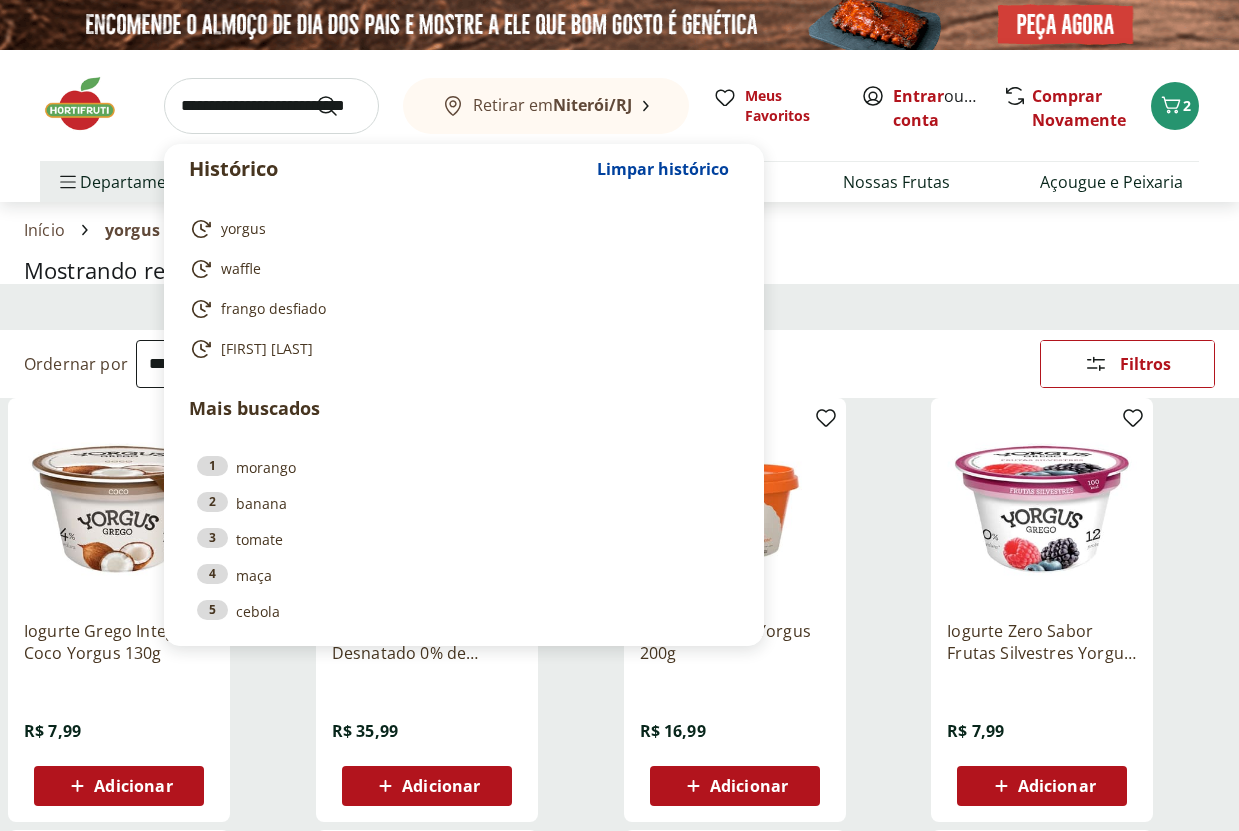 click at bounding box center (271, 106) 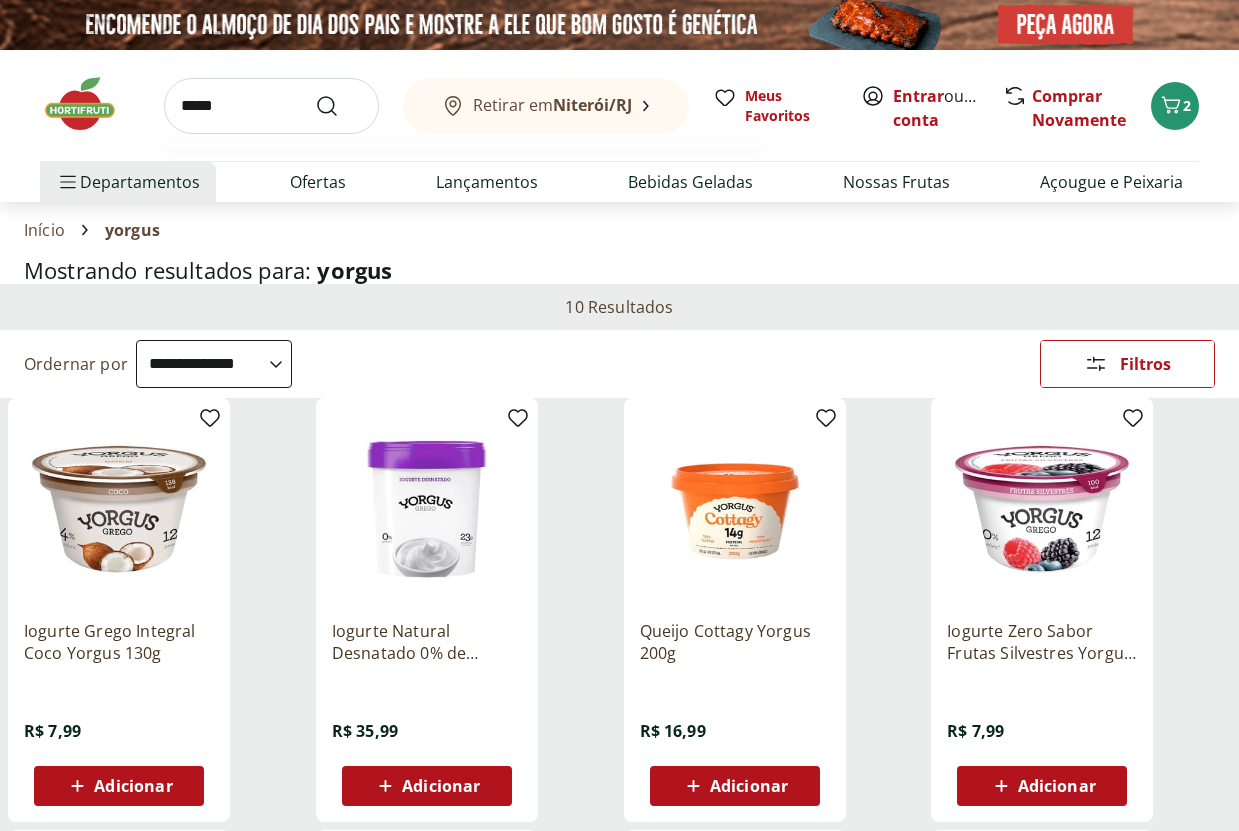 type on "*****" 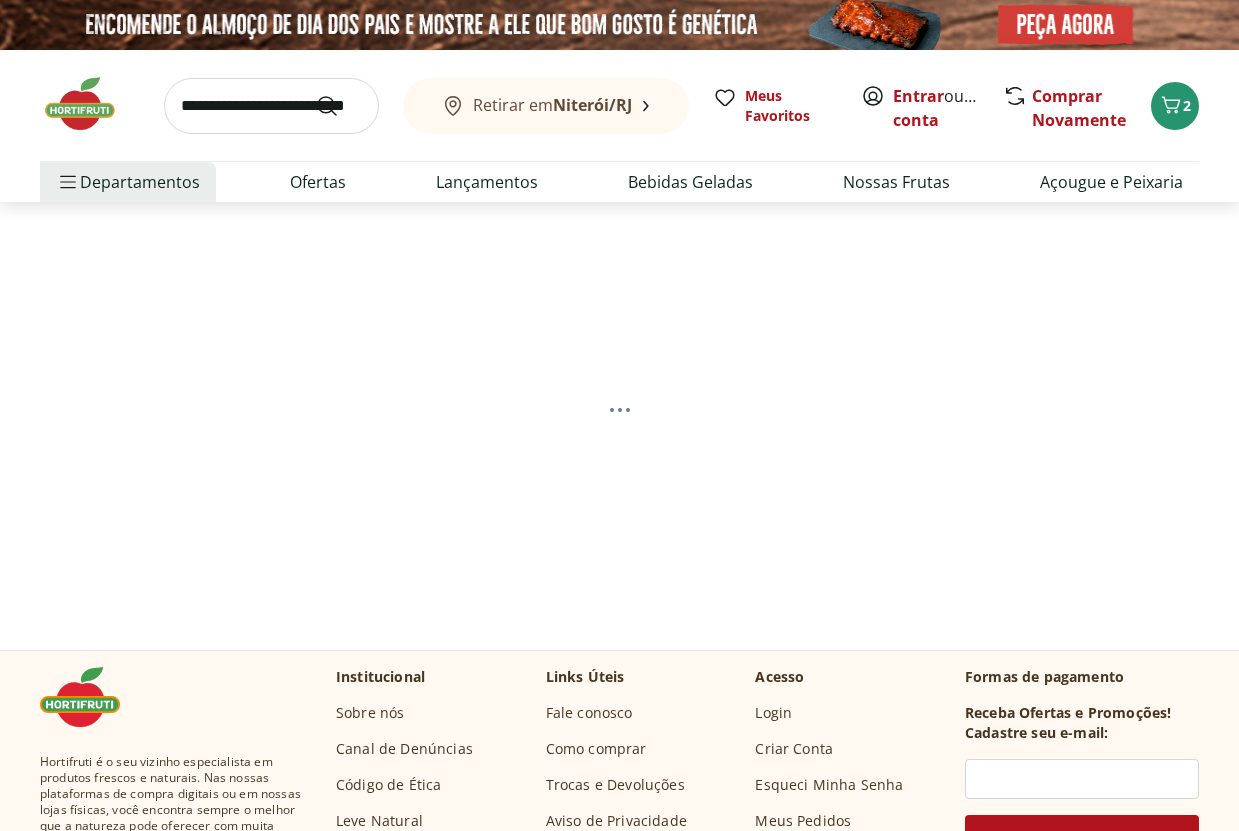 select on "**********" 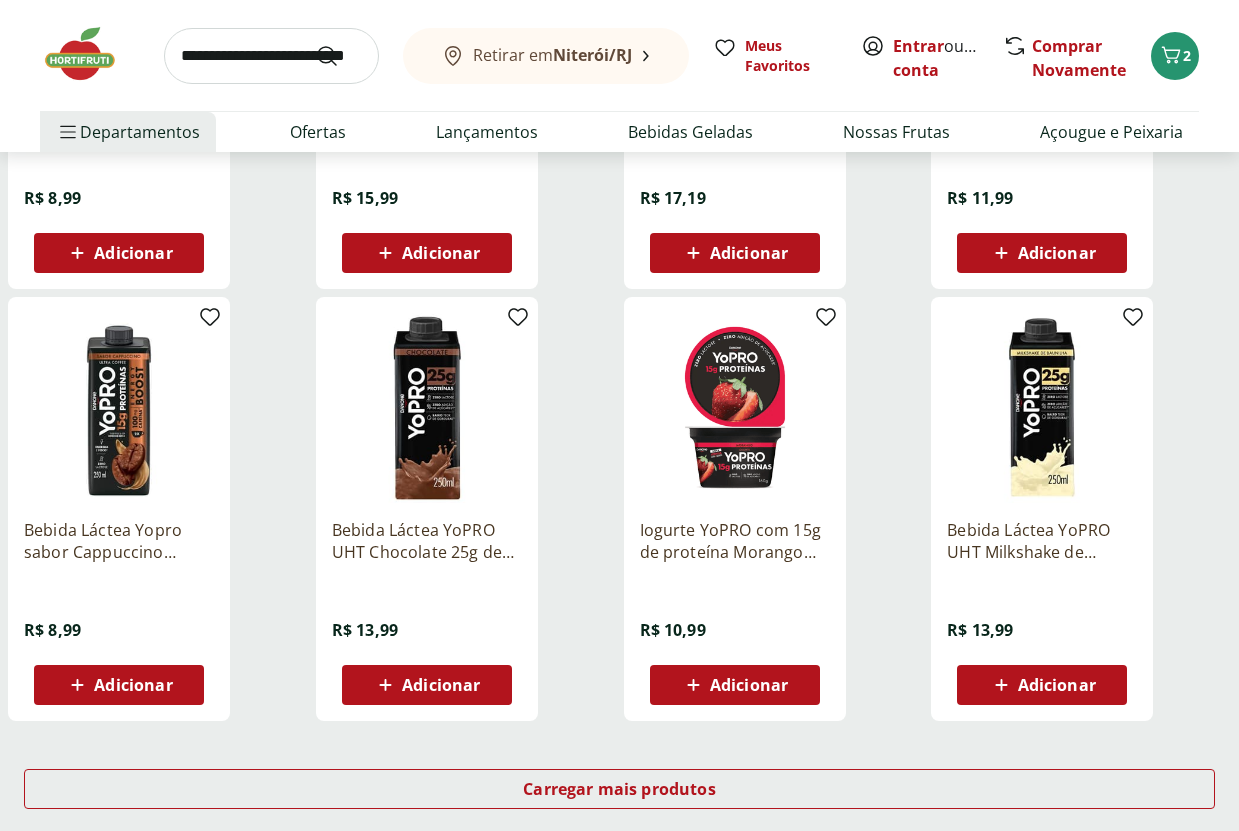 scroll, scrollTop: 1000, scrollLeft: 0, axis: vertical 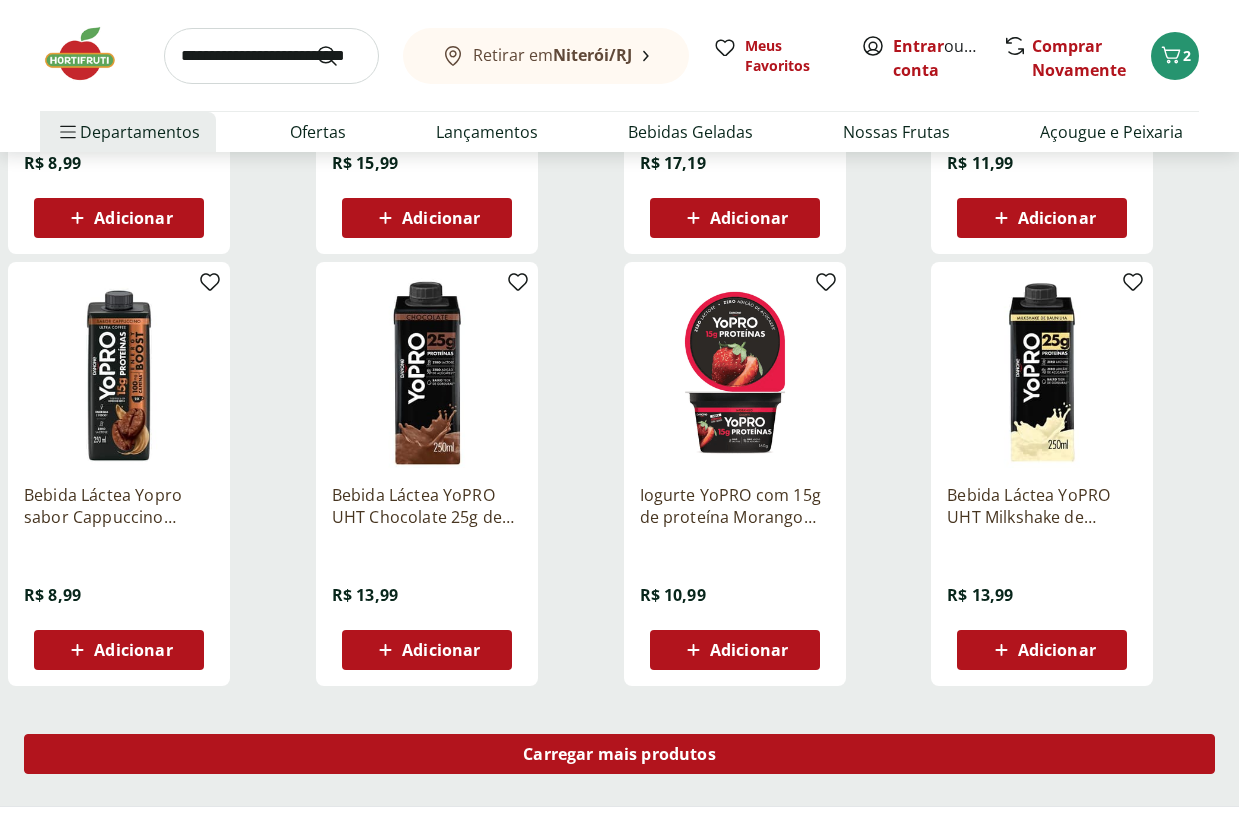 click on "Carregar mais produtos" at bounding box center [619, 754] 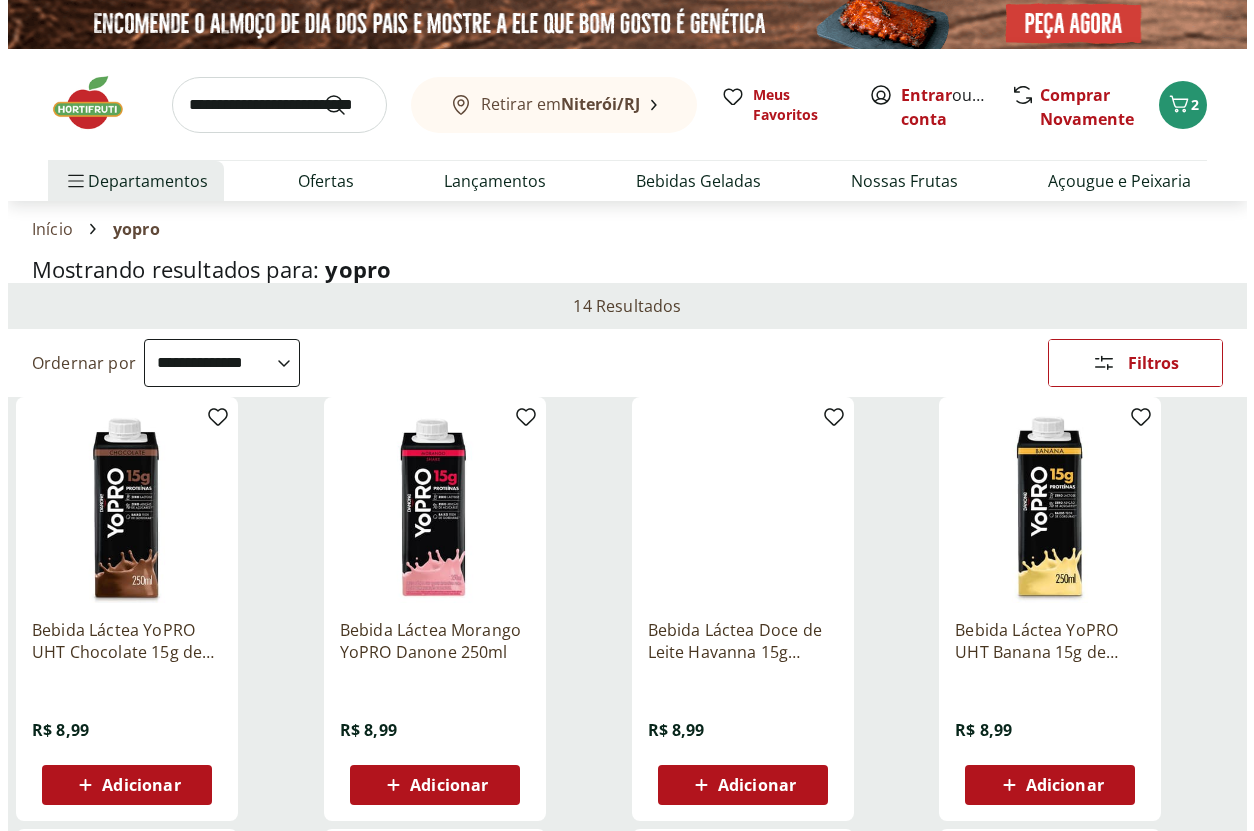 scroll, scrollTop: 0, scrollLeft: 0, axis: both 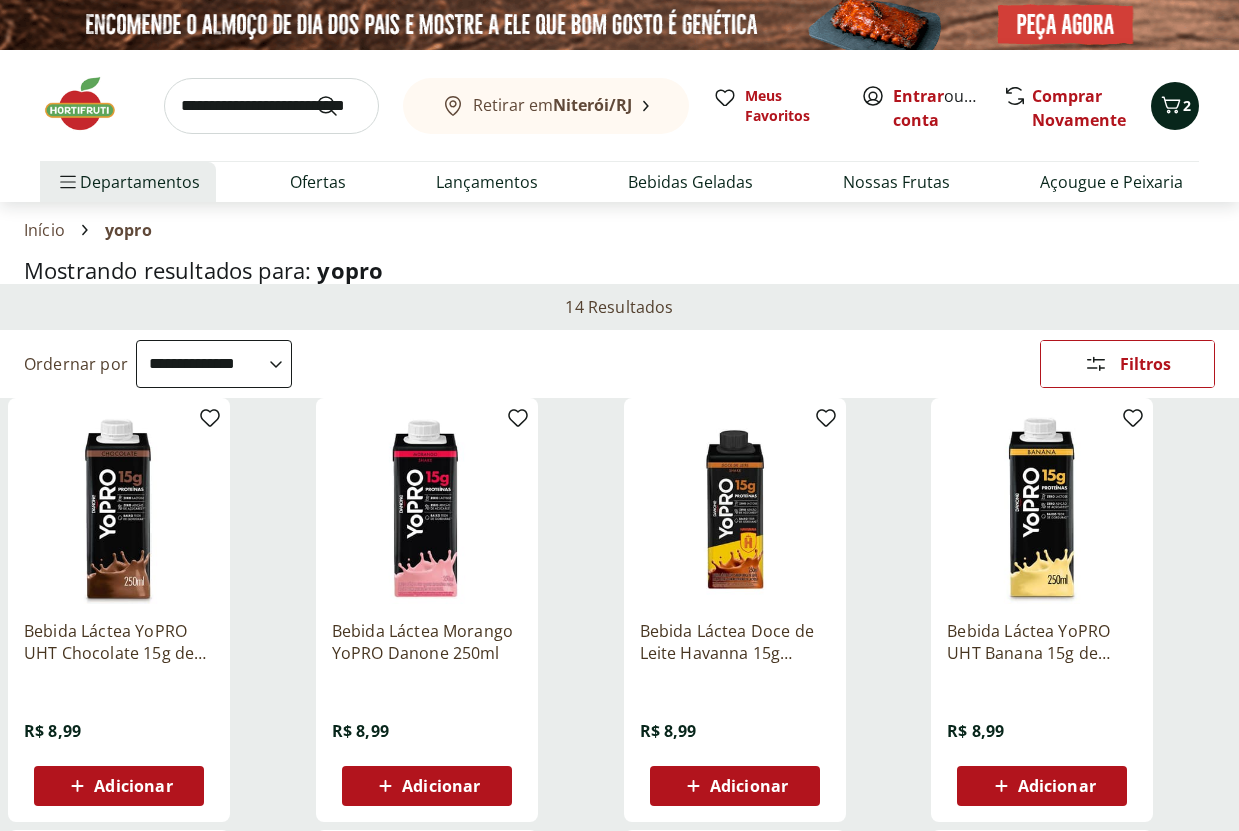 click on "2" at bounding box center (1187, 105) 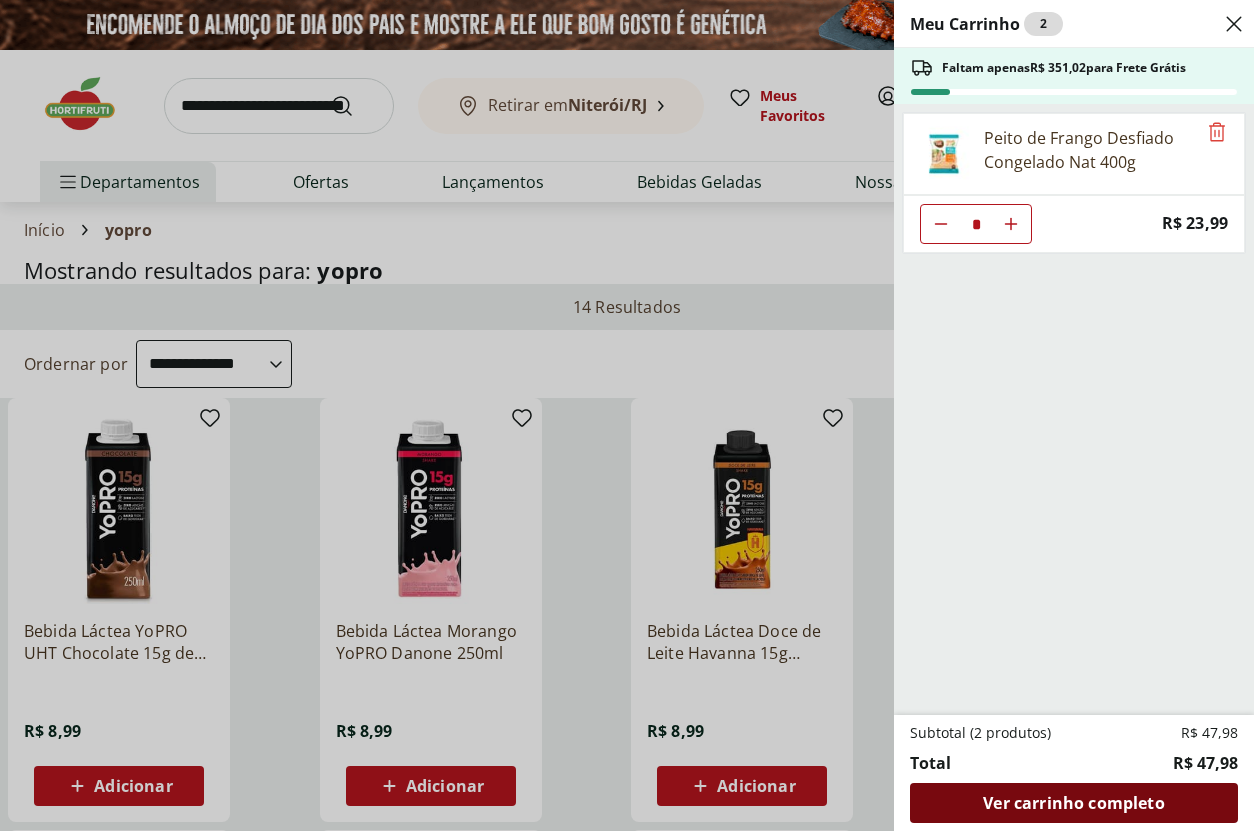 click on "Ver carrinho completo" at bounding box center [1073, 803] 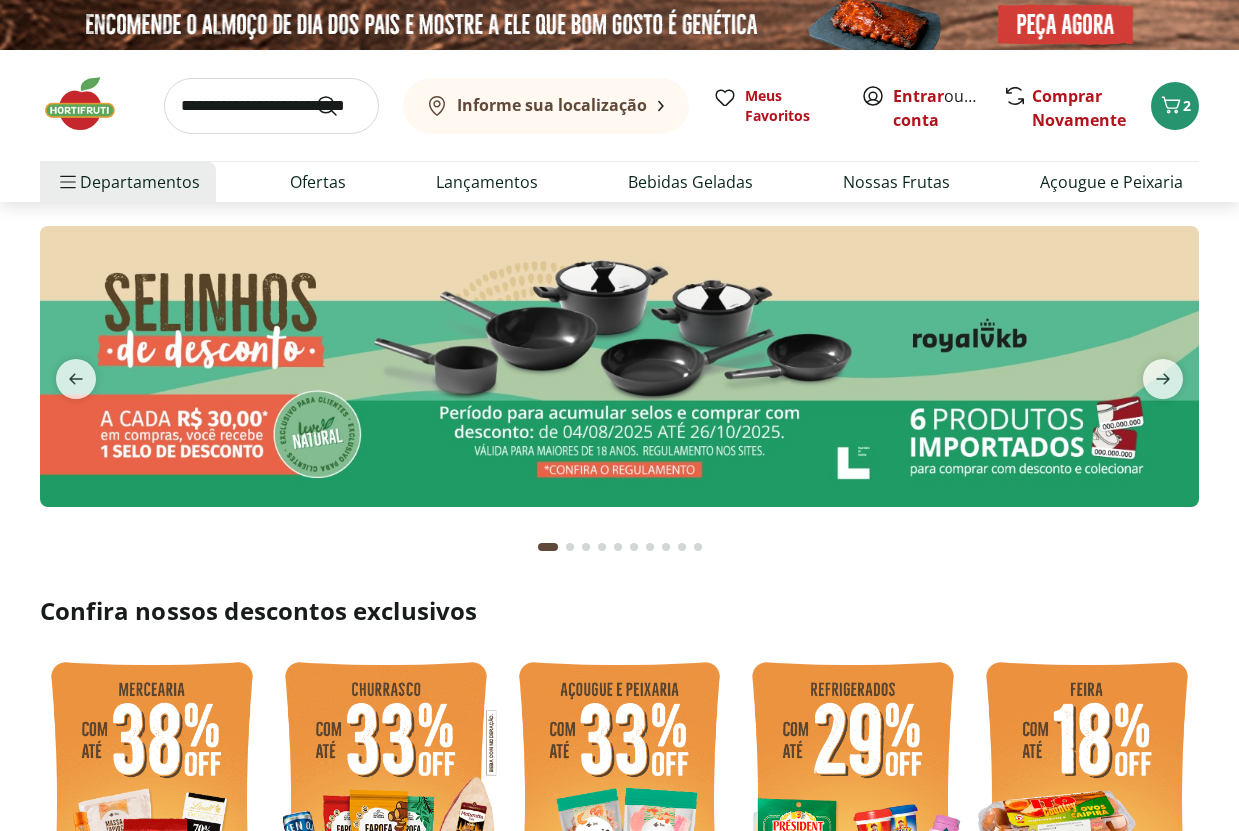 scroll, scrollTop: 0, scrollLeft: 0, axis: both 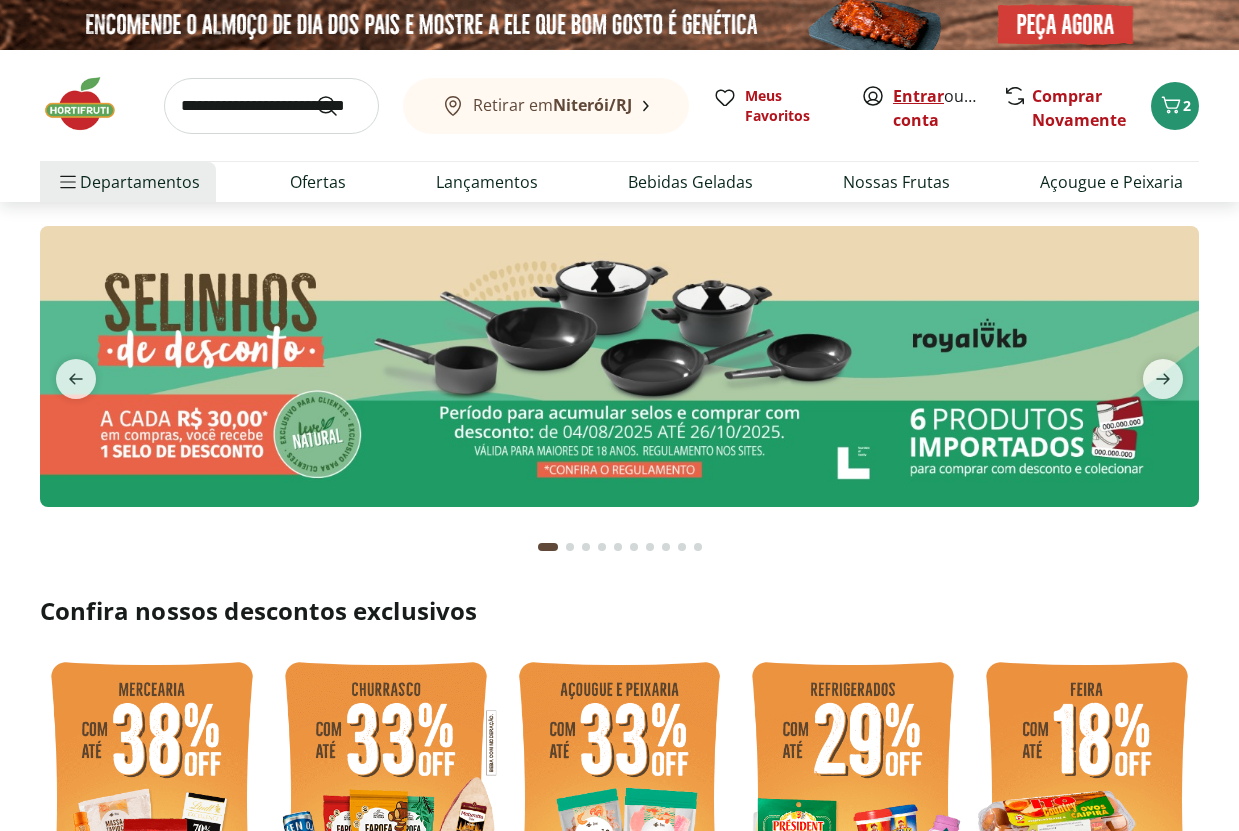 click on "Entrar" at bounding box center [918, 96] 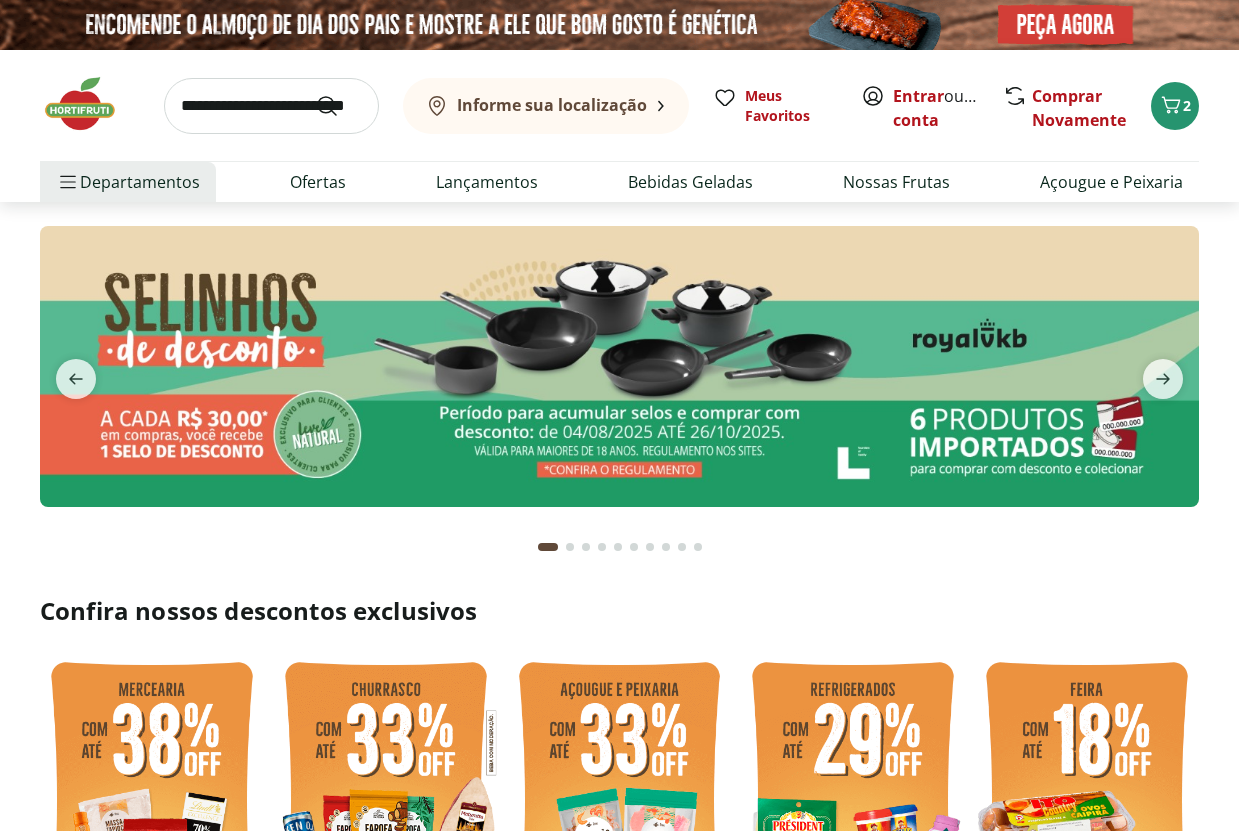 scroll, scrollTop: 0, scrollLeft: 0, axis: both 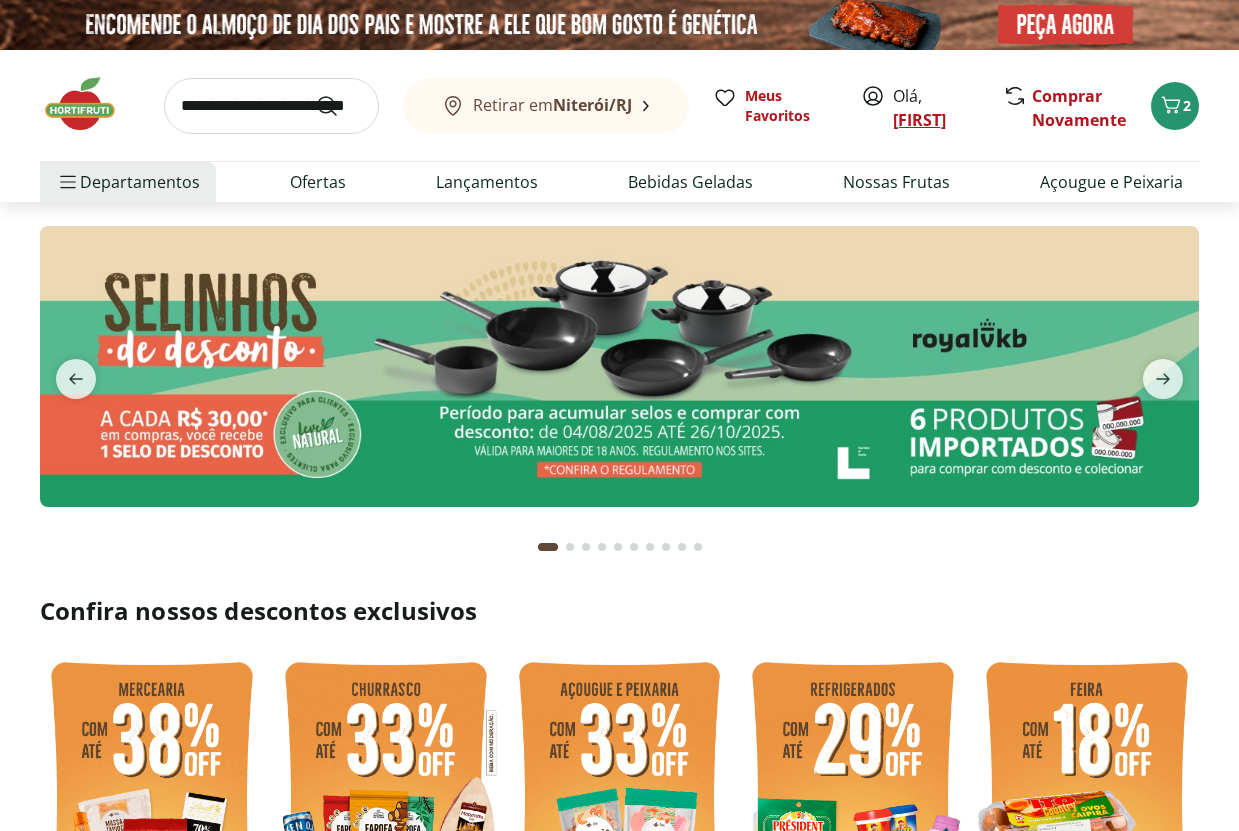 click on "Stephanie" at bounding box center (919, 120) 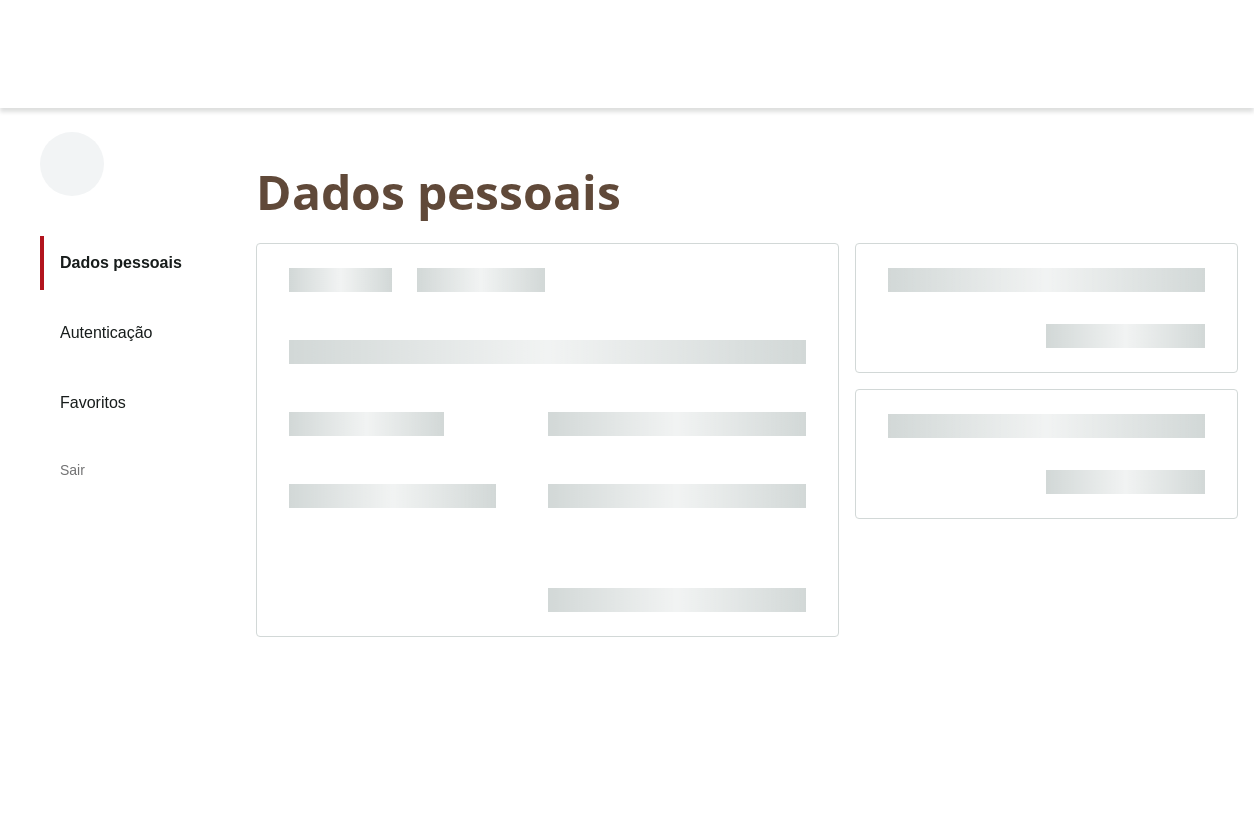 scroll, scrollTop: 0, scrollLeft: 0, axis: both 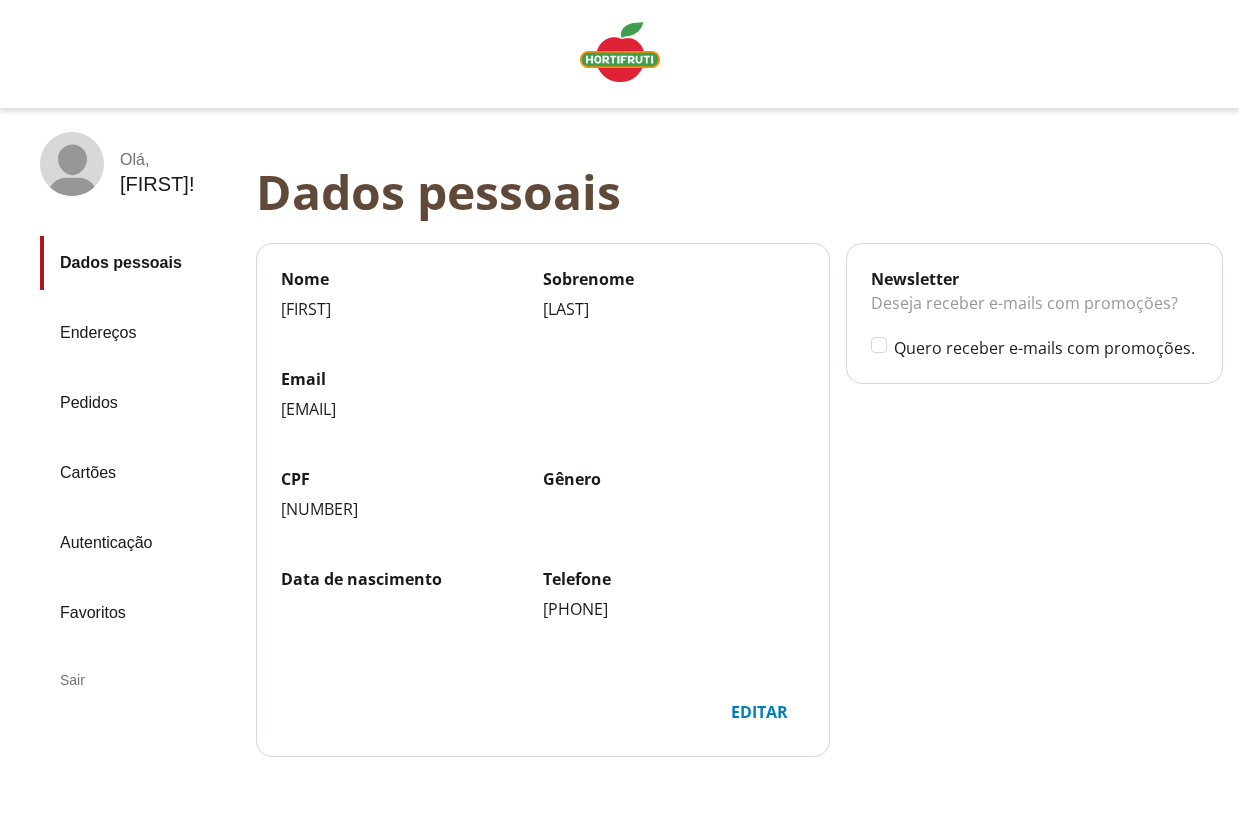click on "Pedidos" at bounding box center [140, 403] 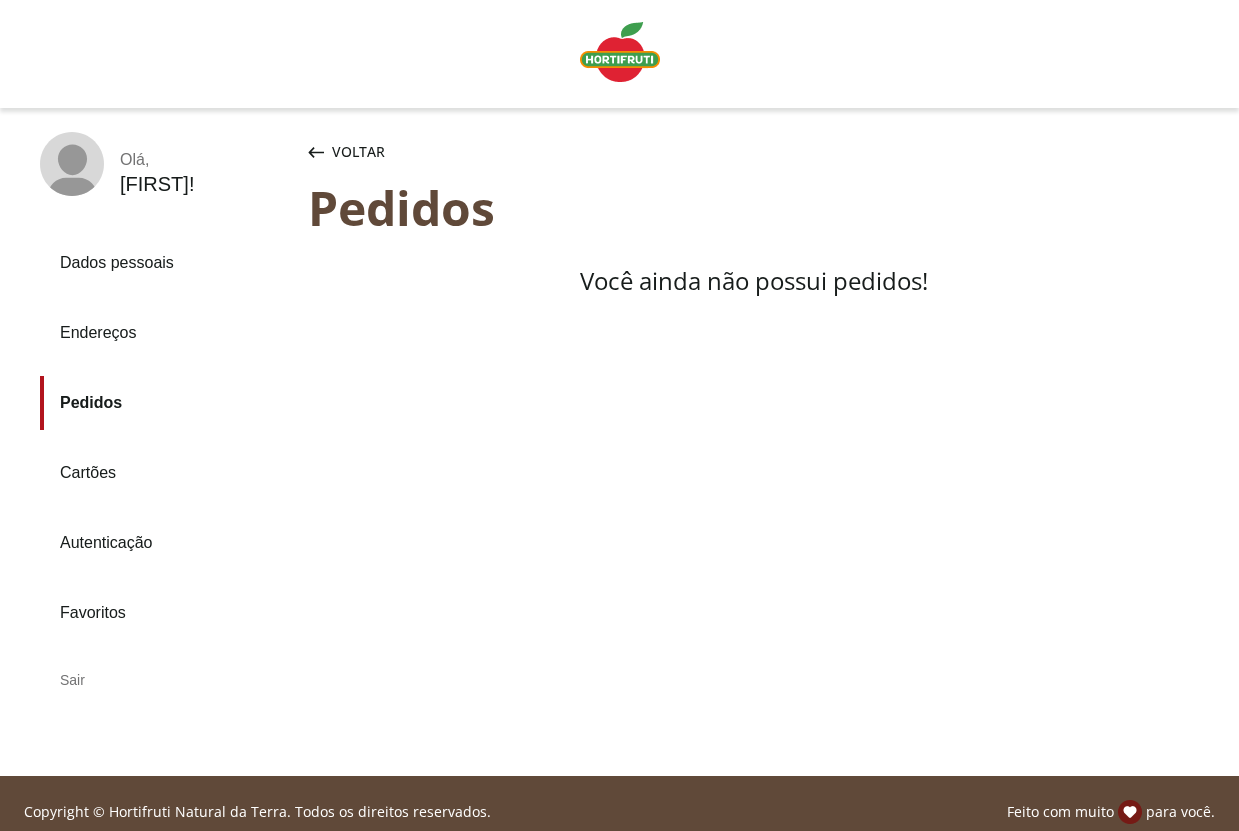 click at bounding box center [620, 52] 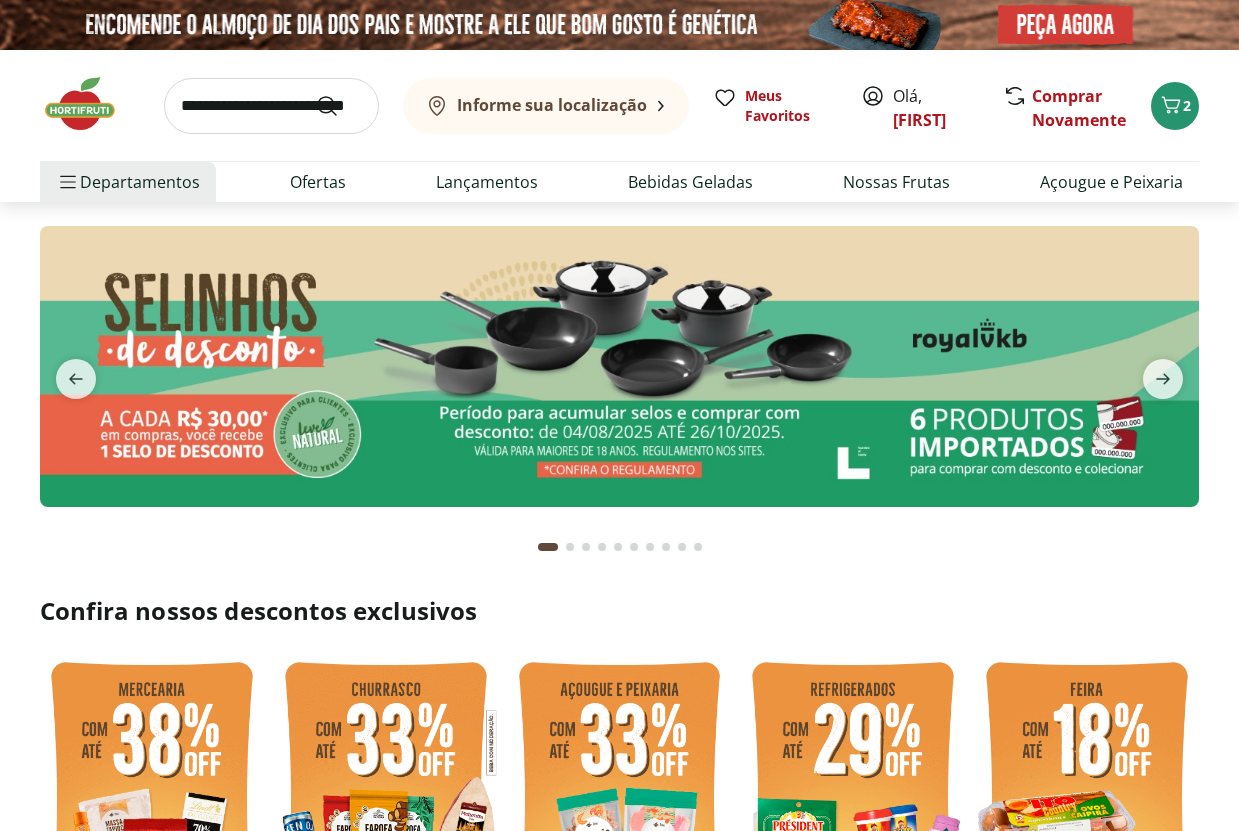 scroll, scrollTop: 0, scrollLeft: 0, axis: both 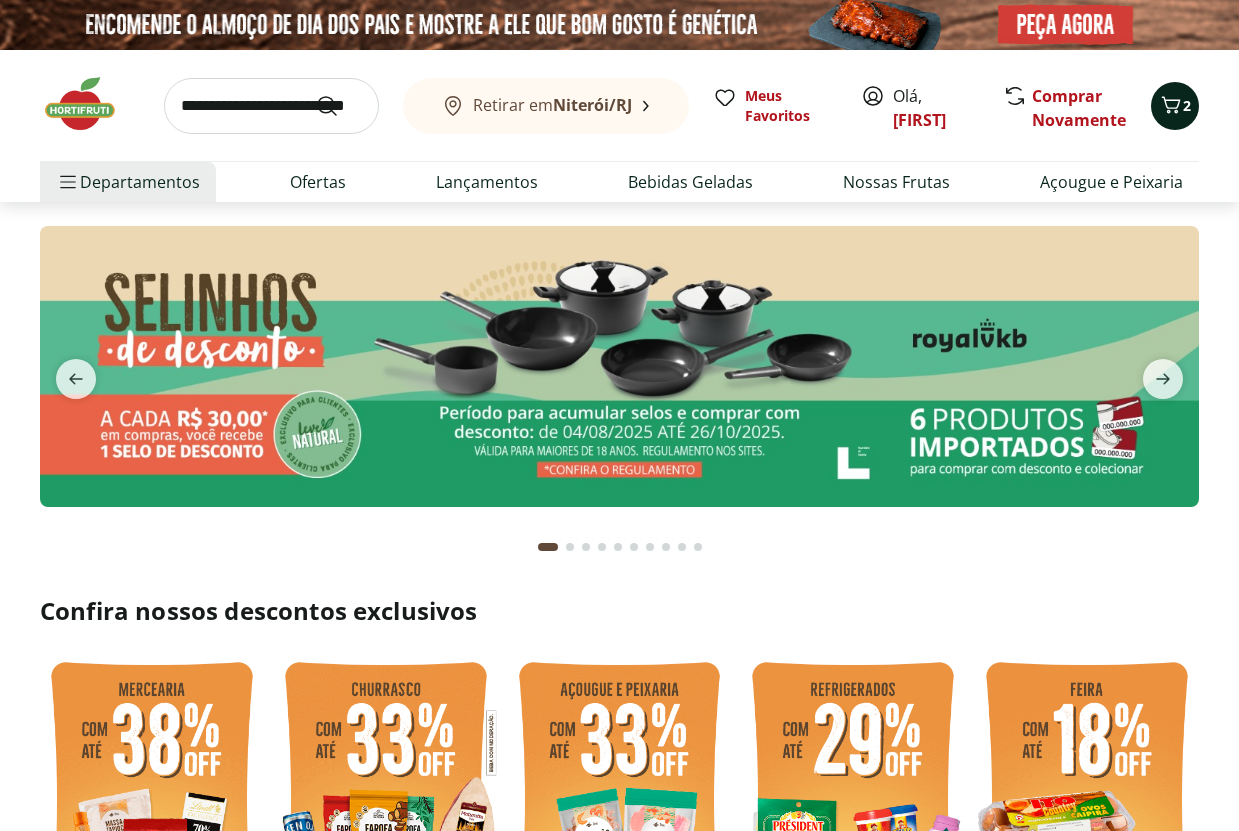 click 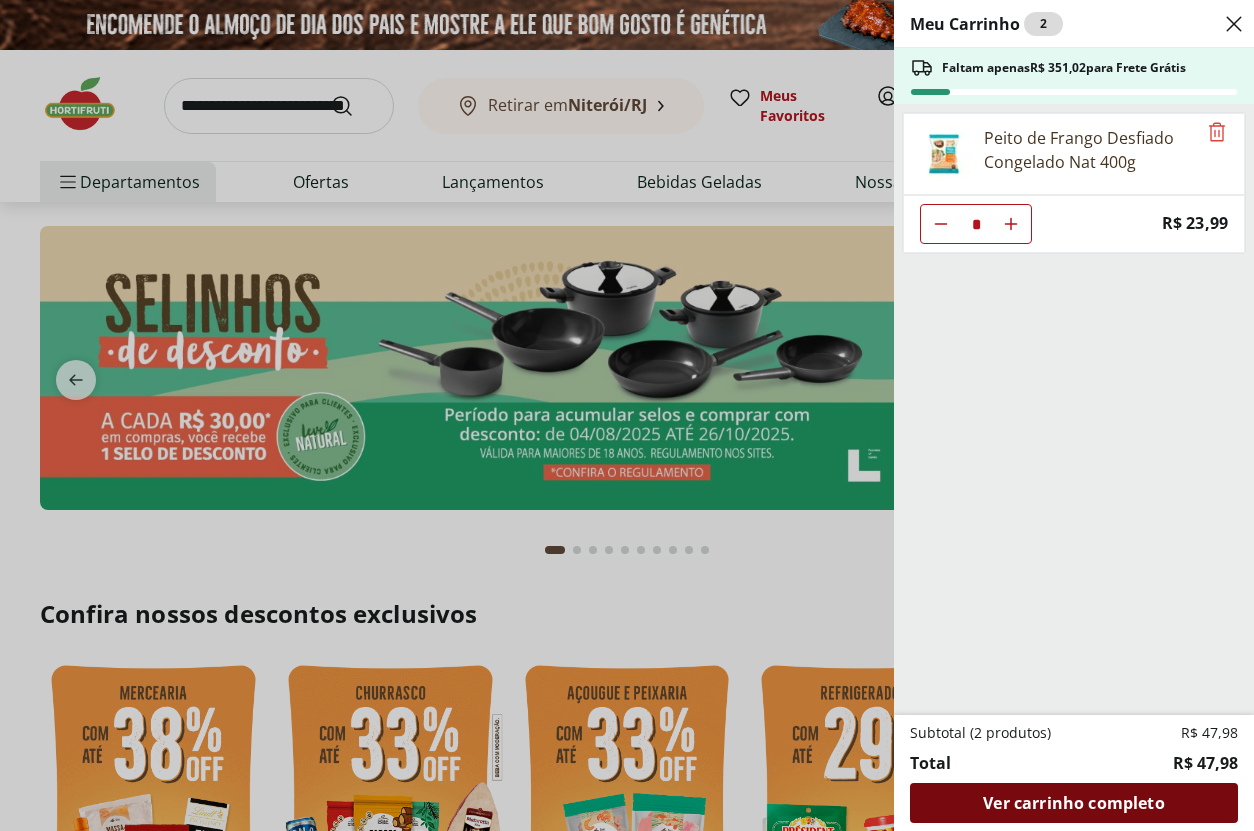 click on "Ver carrinho completo" at bounding box center [1073, 803] 